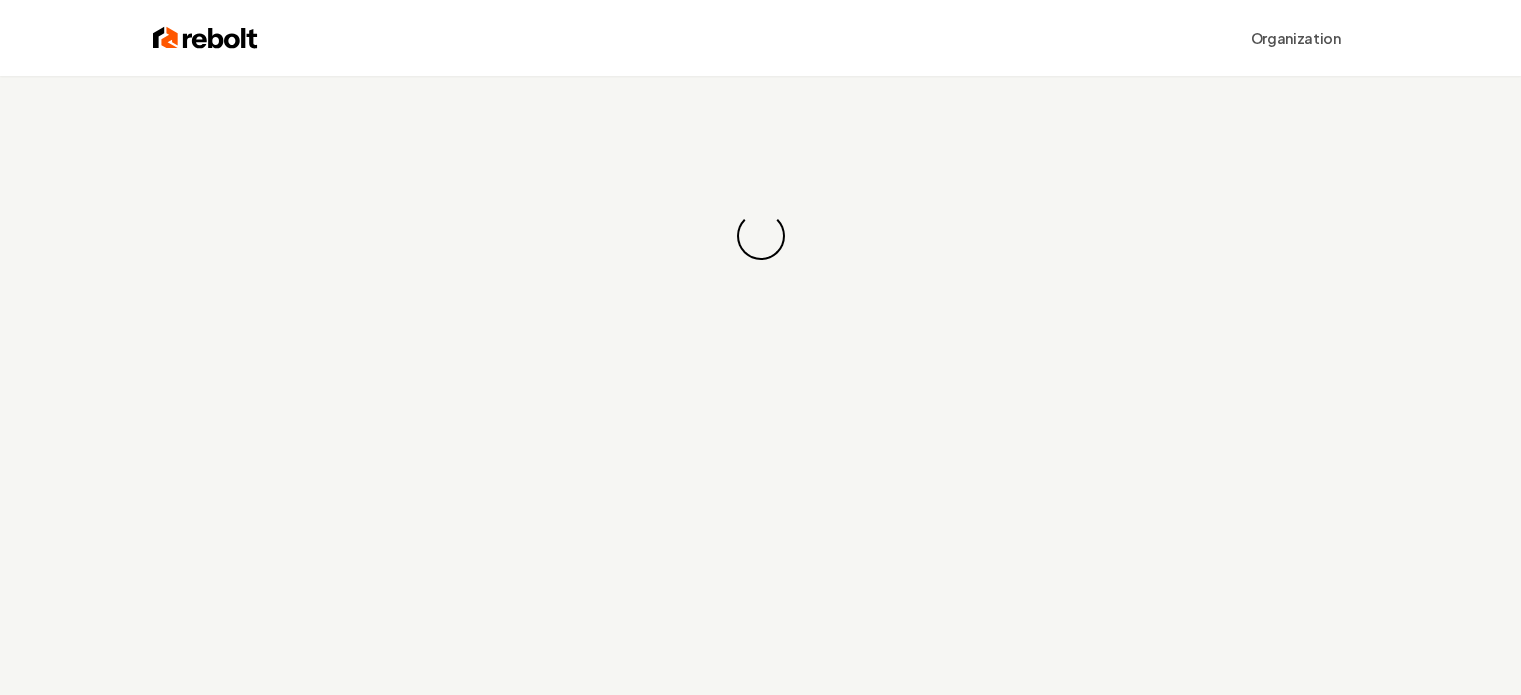 scroll, scrollTop: 0, scrollLeft: 0, axis: both 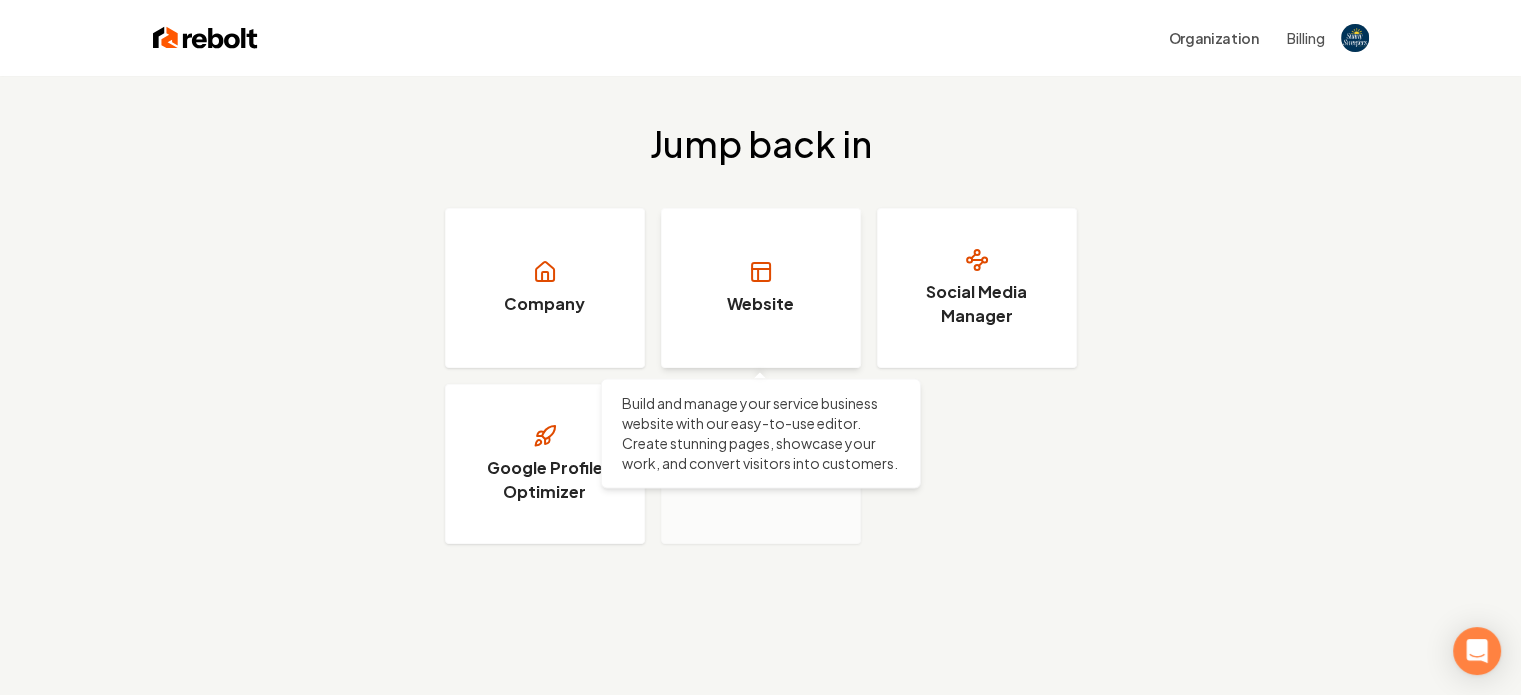 click on "Website" at bounding box center (761, 288) 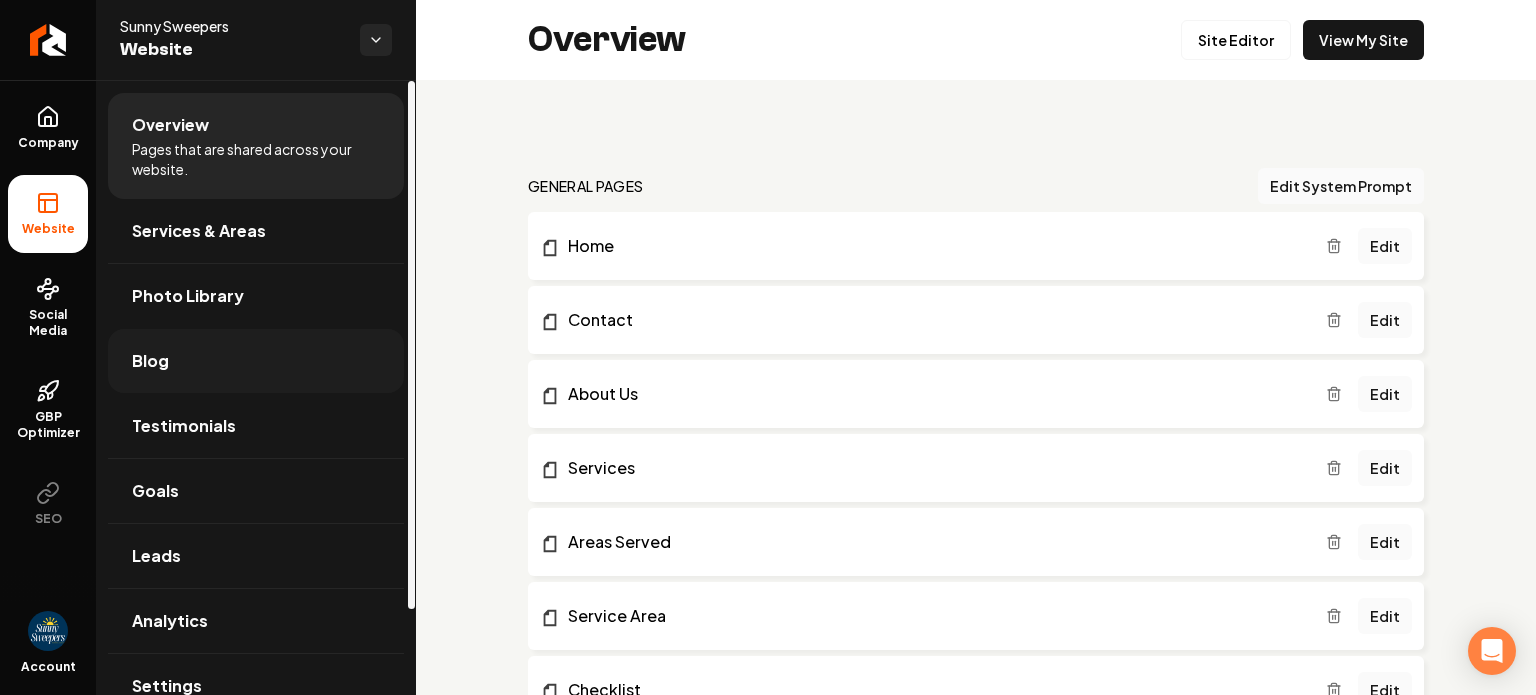 click on "Blog" at bounding box center [256, 361] 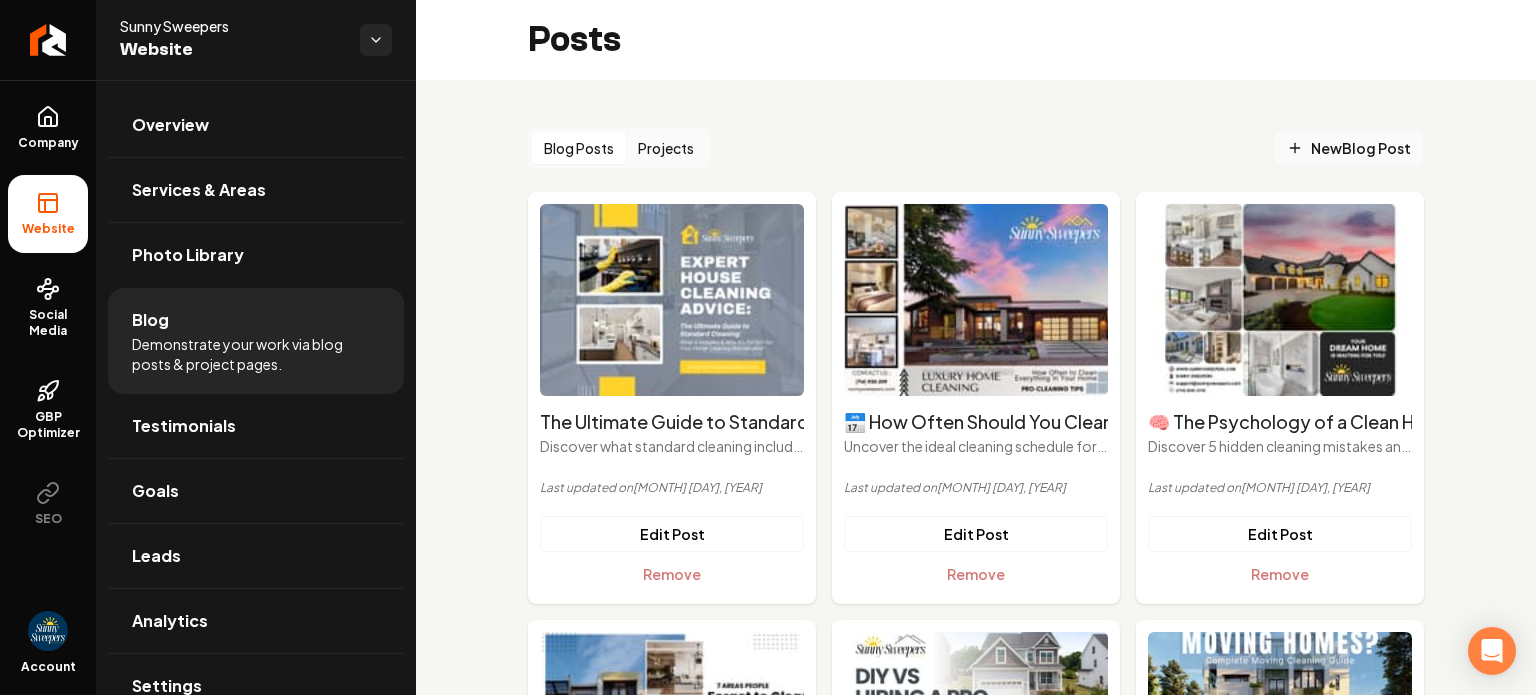 click on "New  Blog Post" at bounding box center (1349, 148) 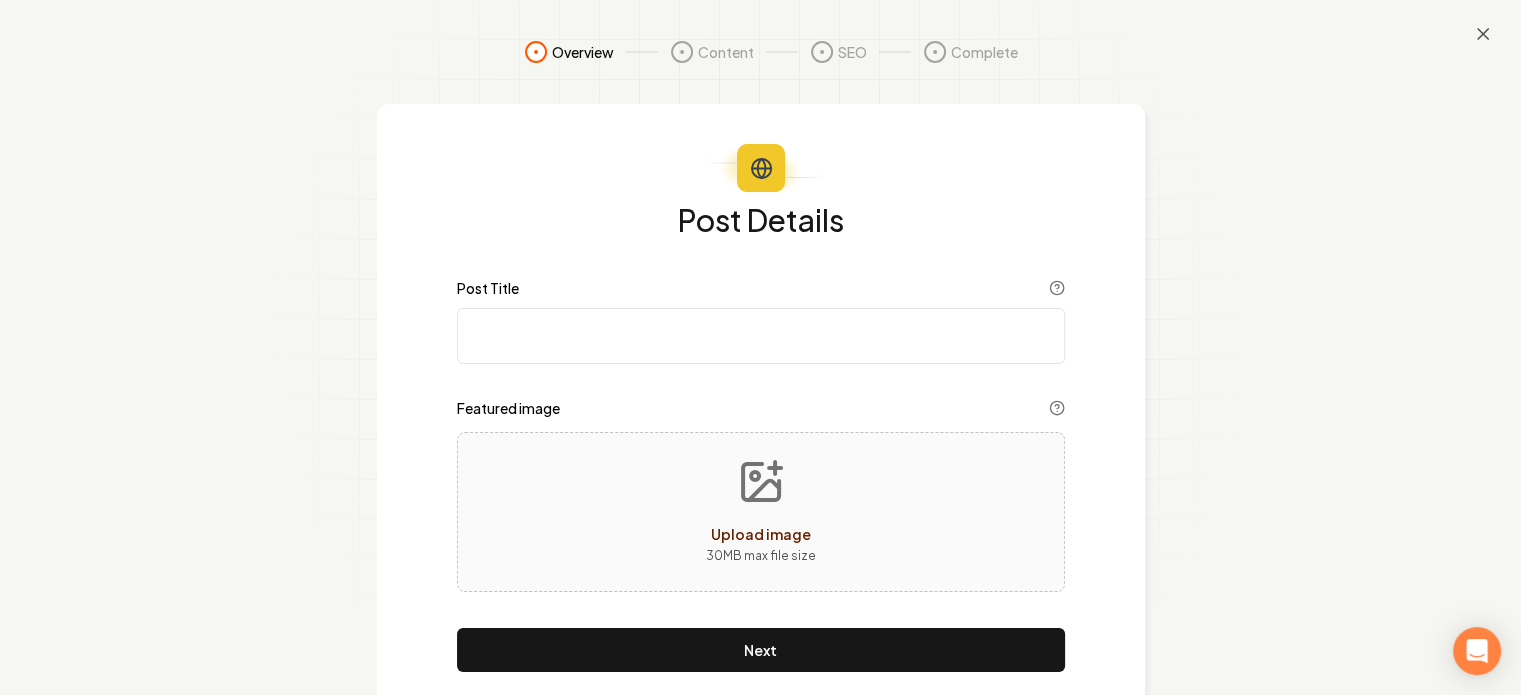 click on "Post Title" at bounding box center [761, 336] 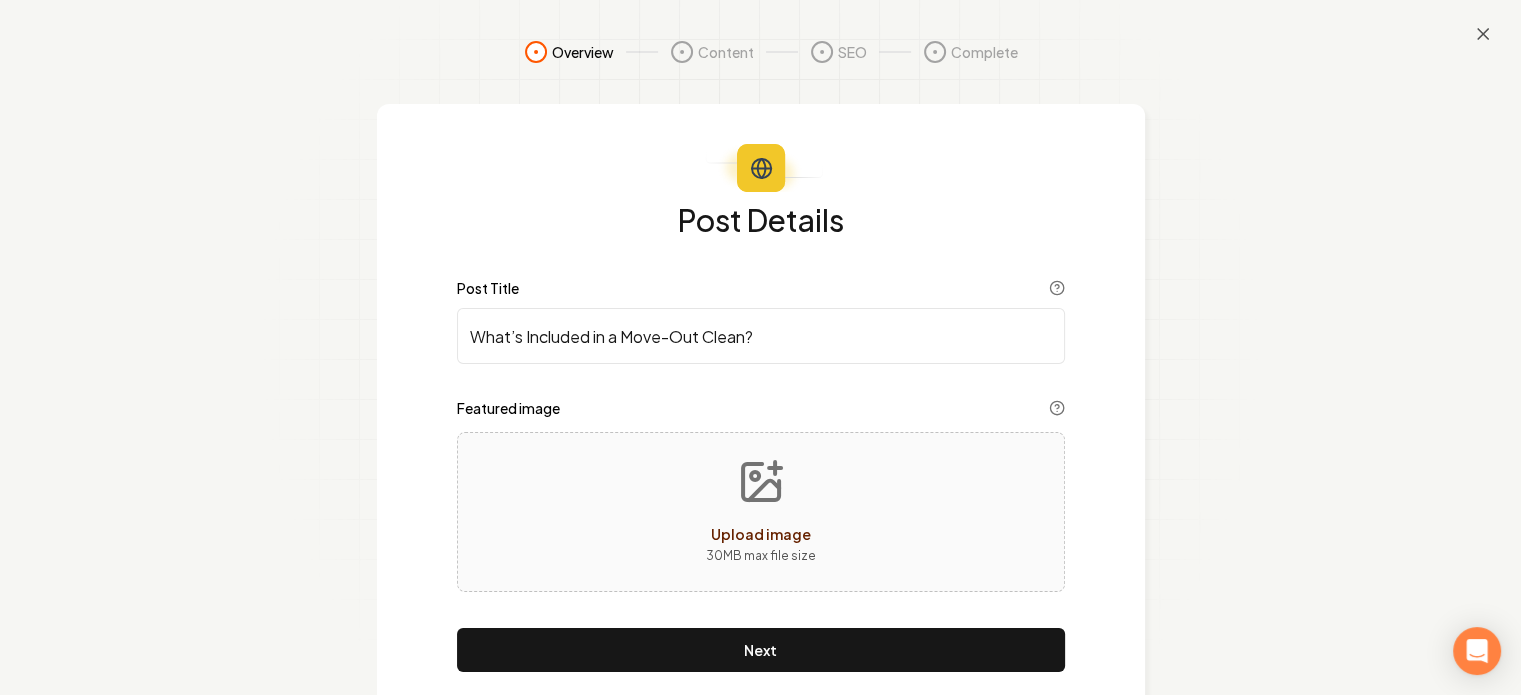 click on "What’s Included in a Move-Out Clean?" at bounding box center (761, 336) 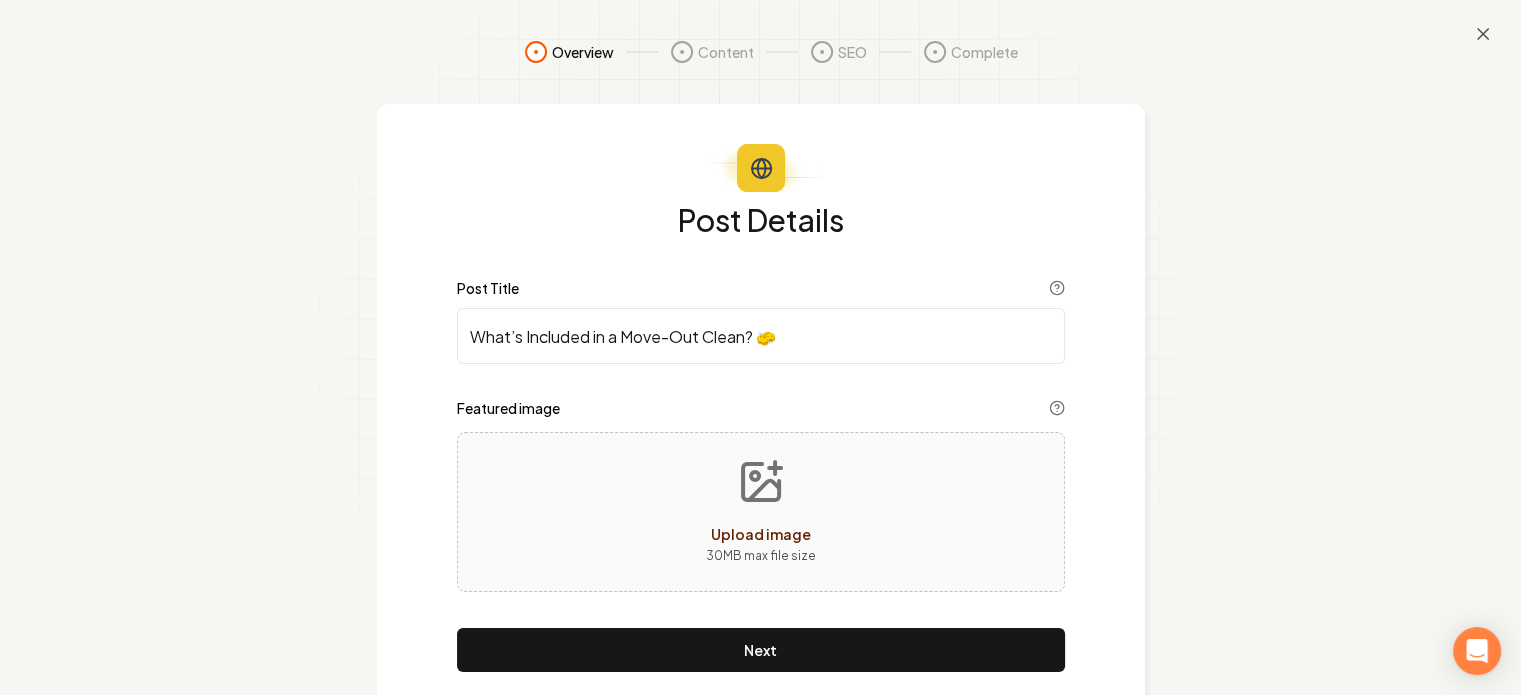 type on "What’s Included in a Move-Out Clean? 🧽" 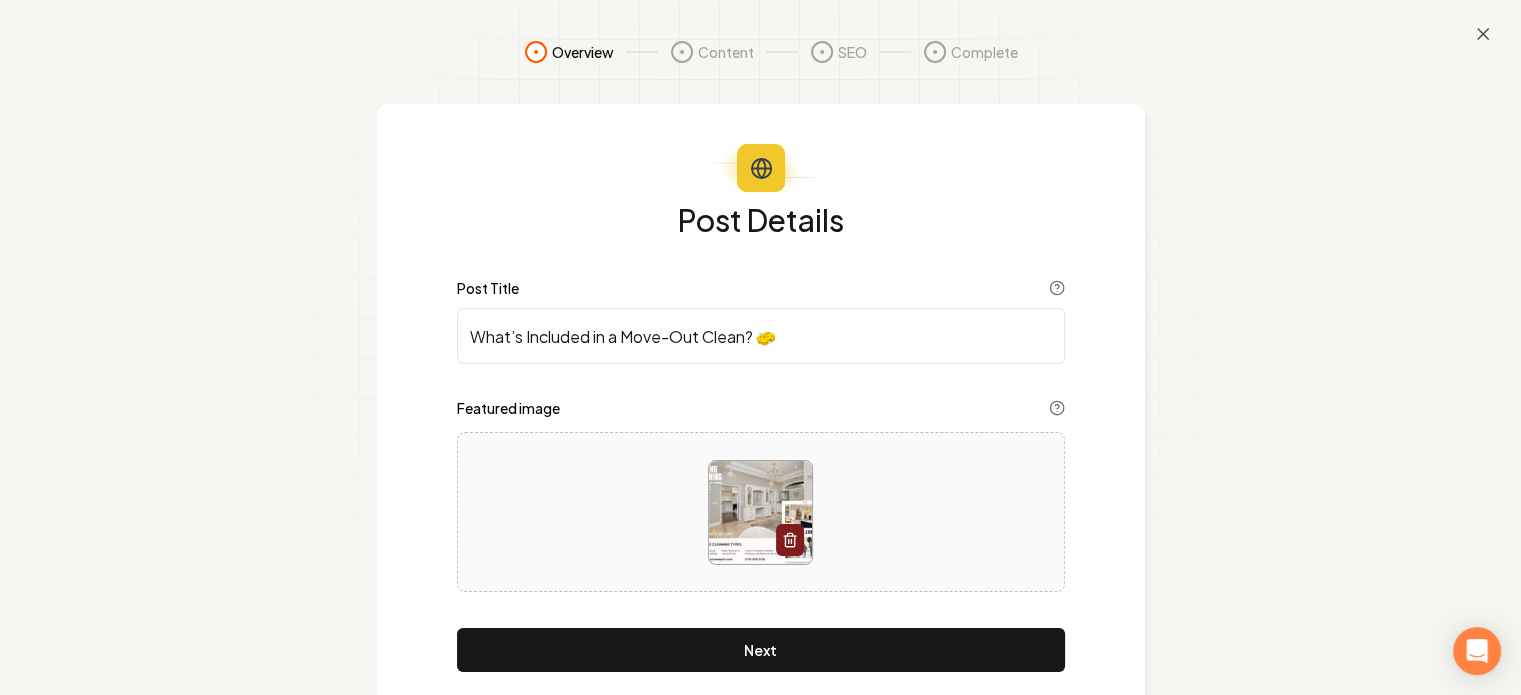 click on "Post Title What’s Included in a Move-Out Clean? 🧽" at bounding box center (761, 322) 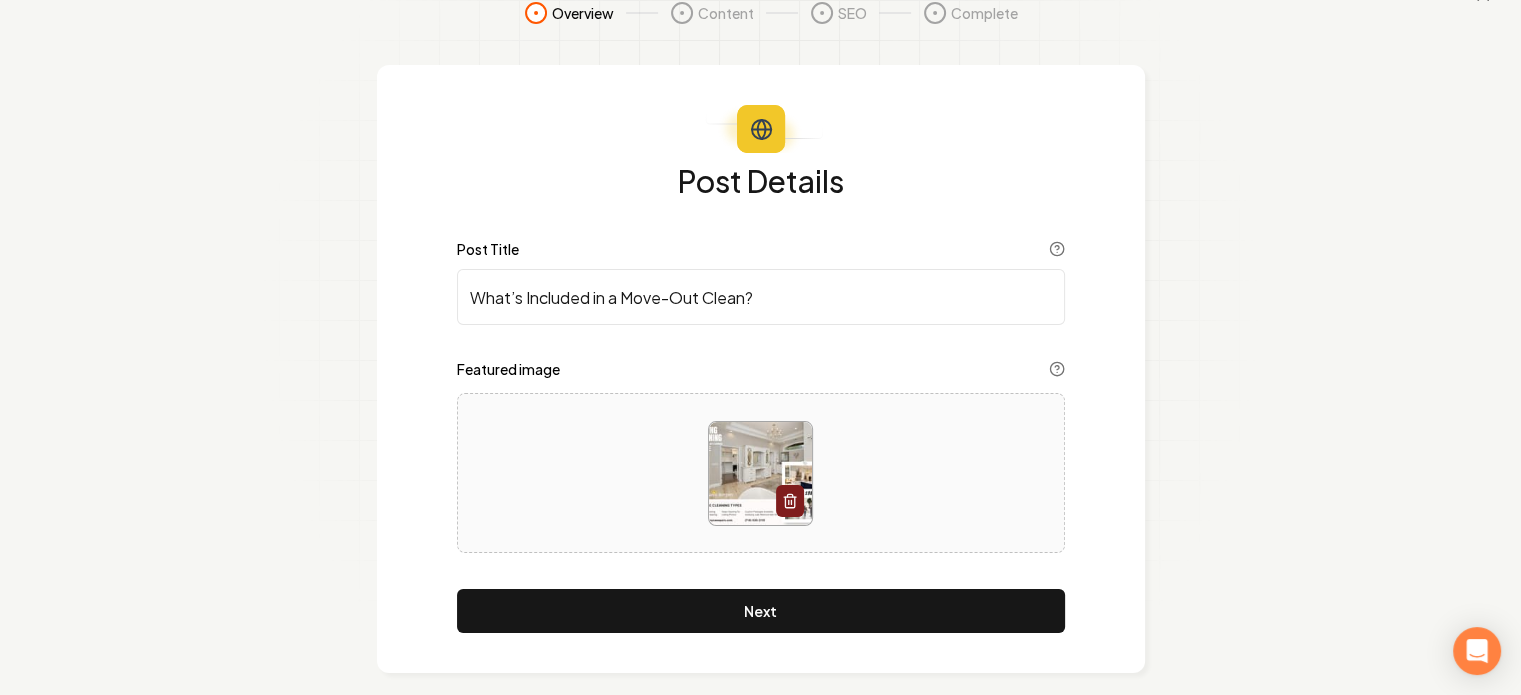 scroll, scrollTop: 56, scrollLeft: 0, axis: vertical 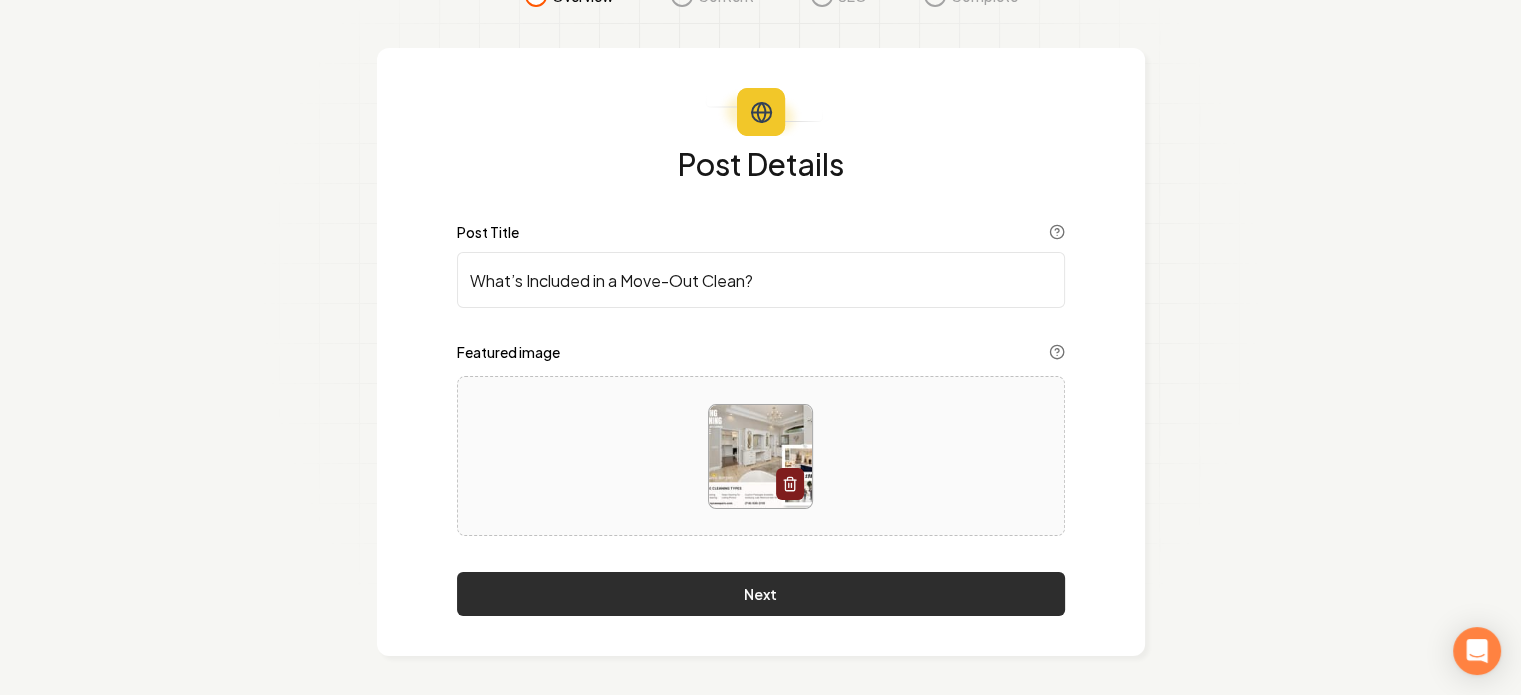 type on "What’s Included in a Move-Out Clean?" 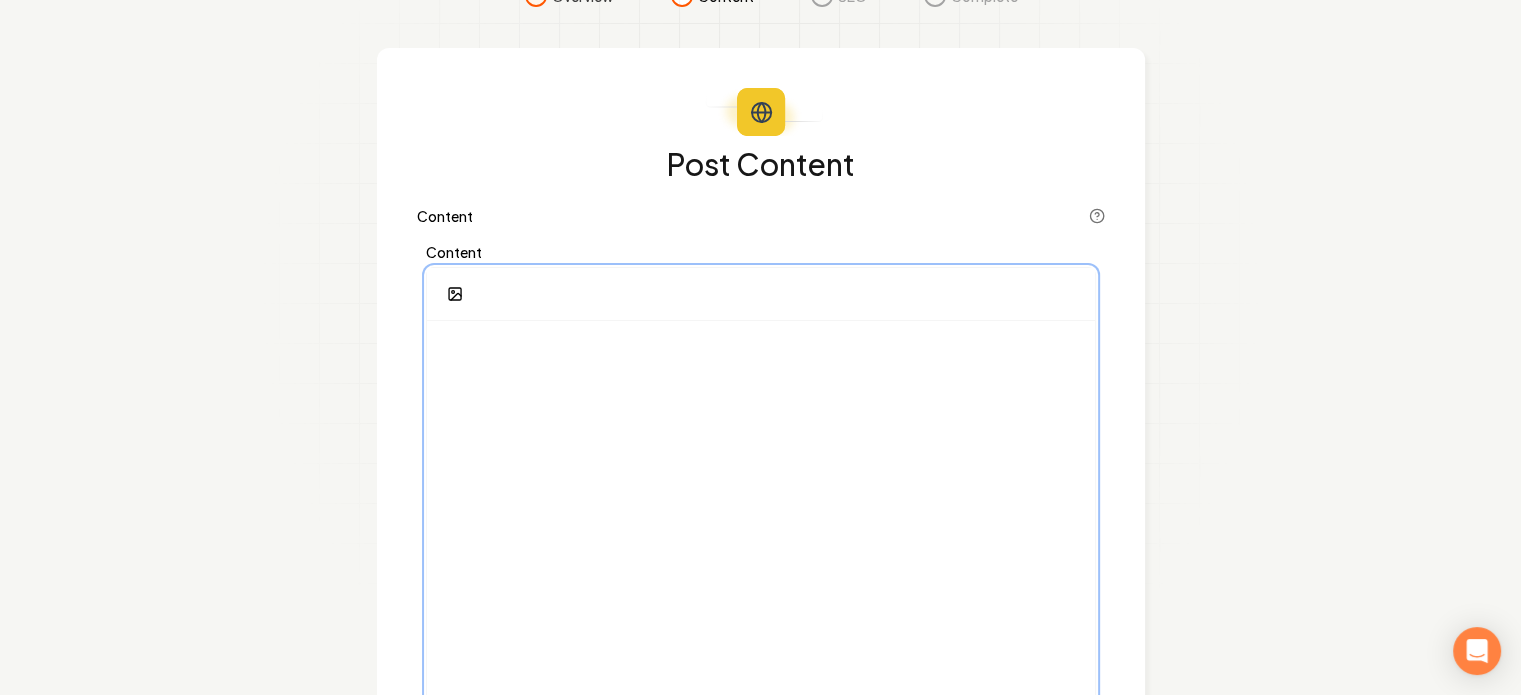 click at bounding box center [761, 513] 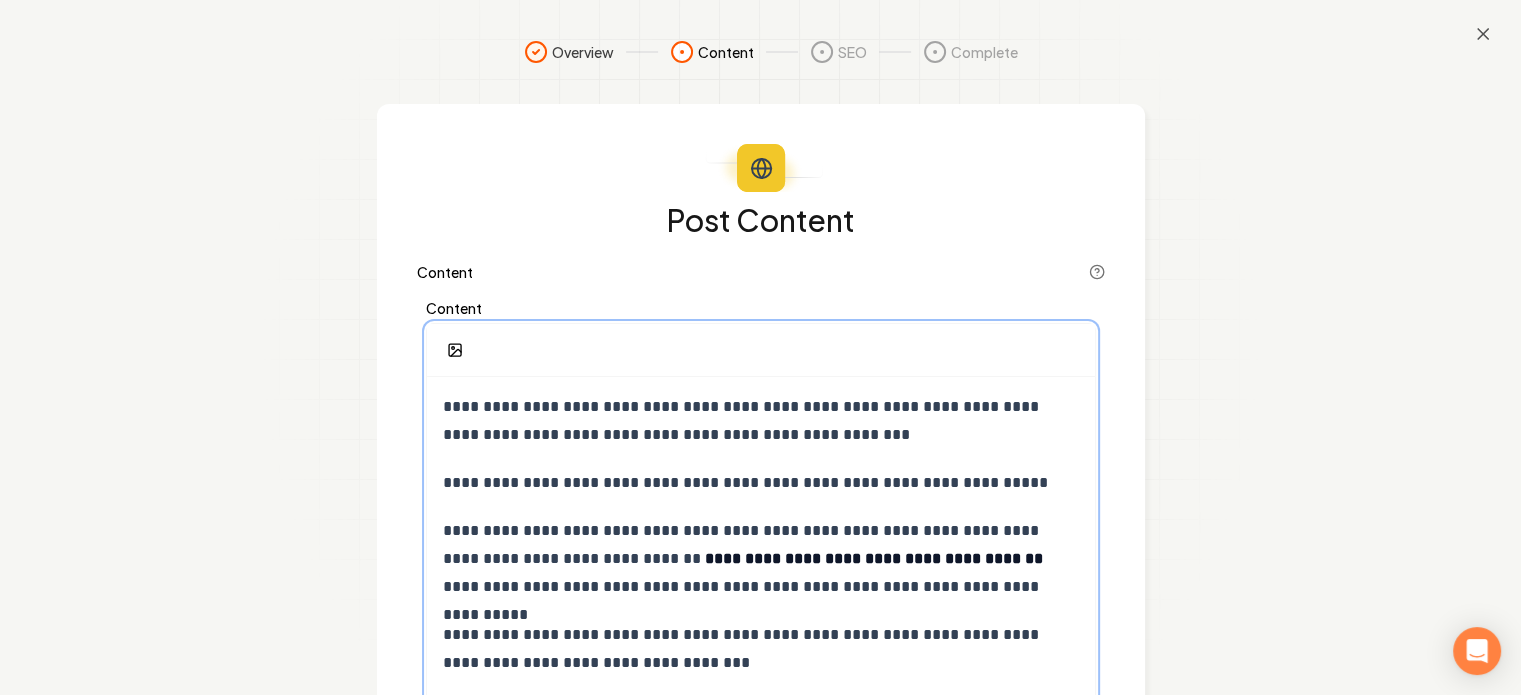 scroll, scrollTop: 300, scrollLeft: 0, axis: vertical 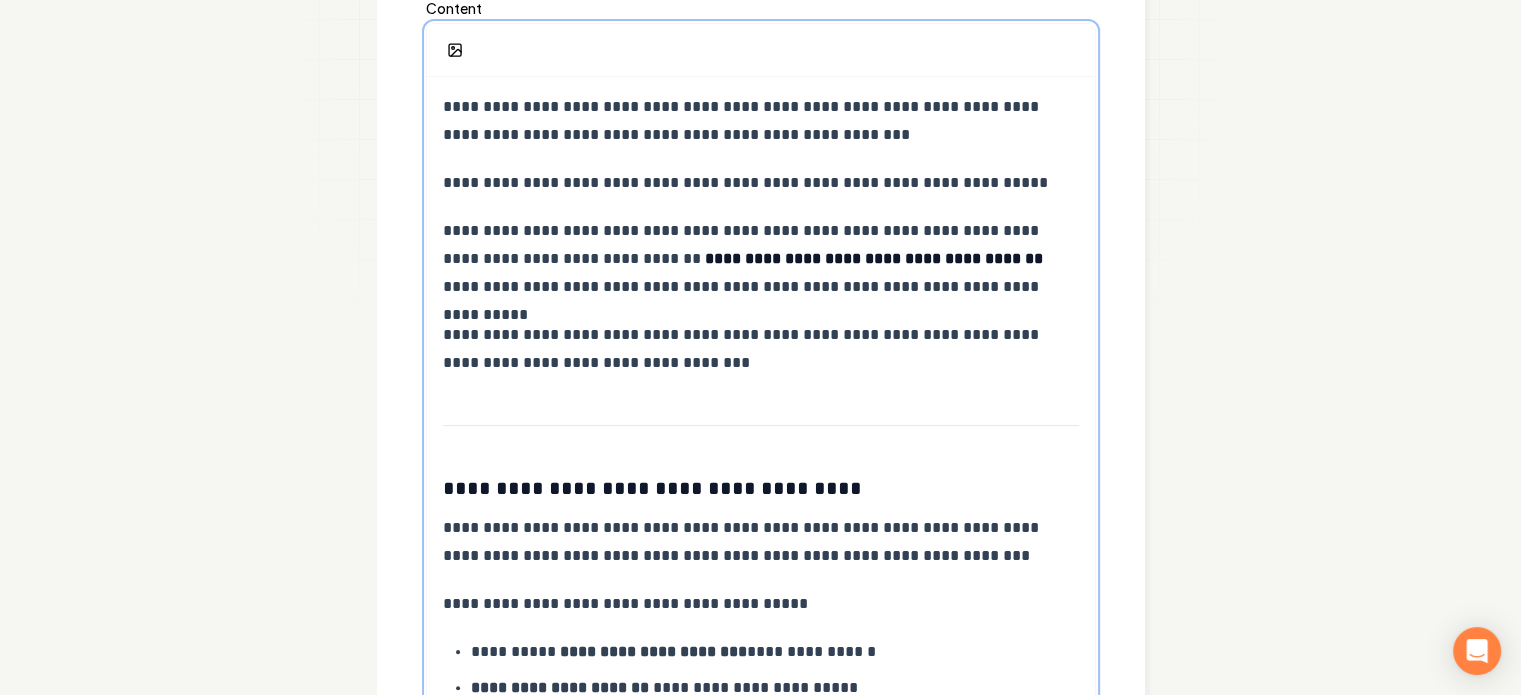 click on "**********" at bounding box center (761, 121) 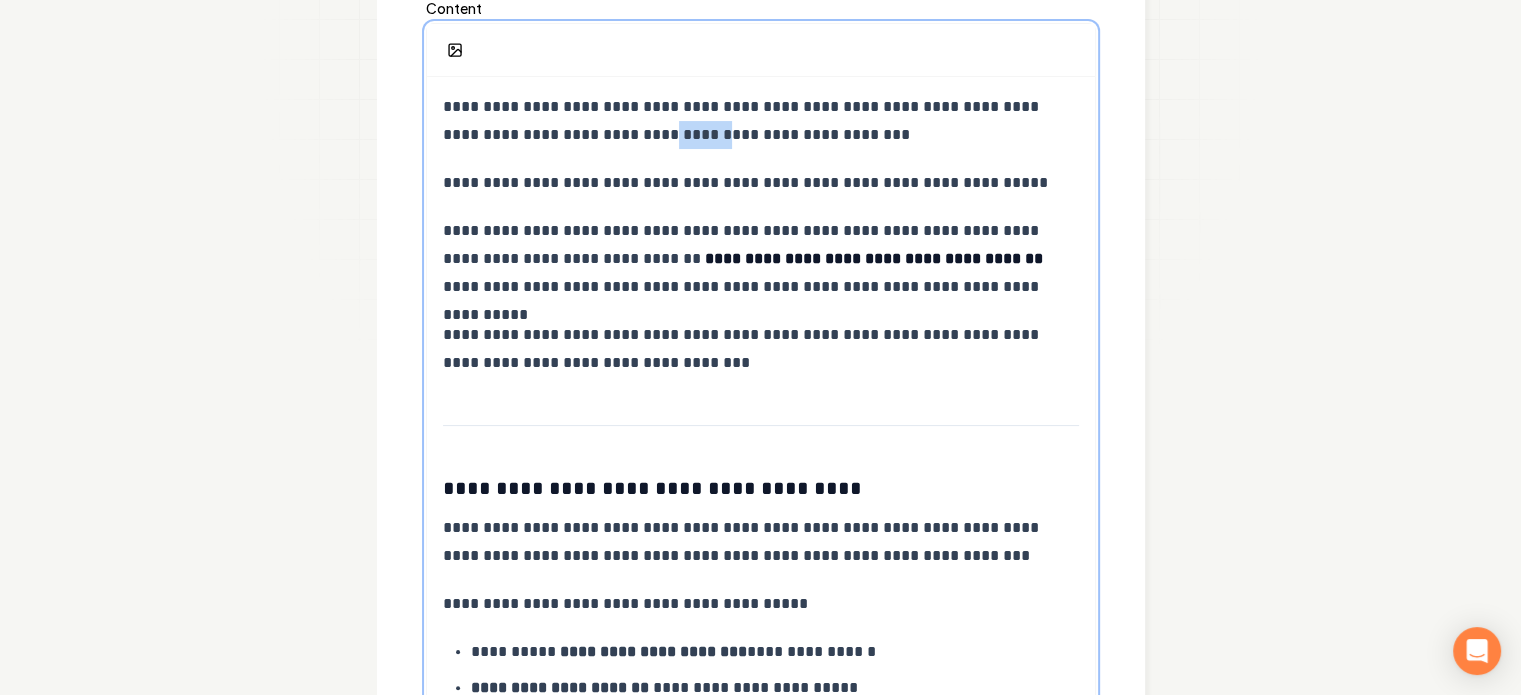 click on "**********" at bounding box center (761, 121) 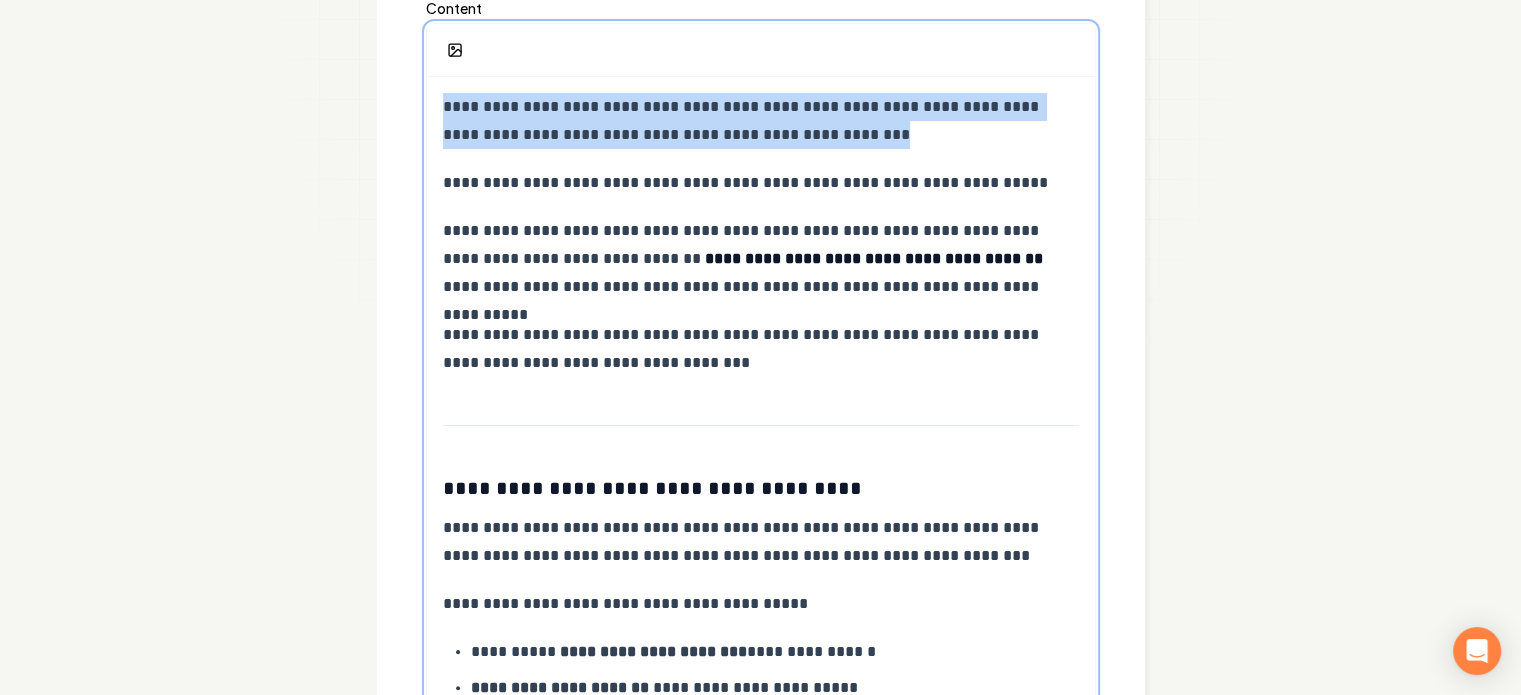 click on "**********" at bounding box center (761, 121) 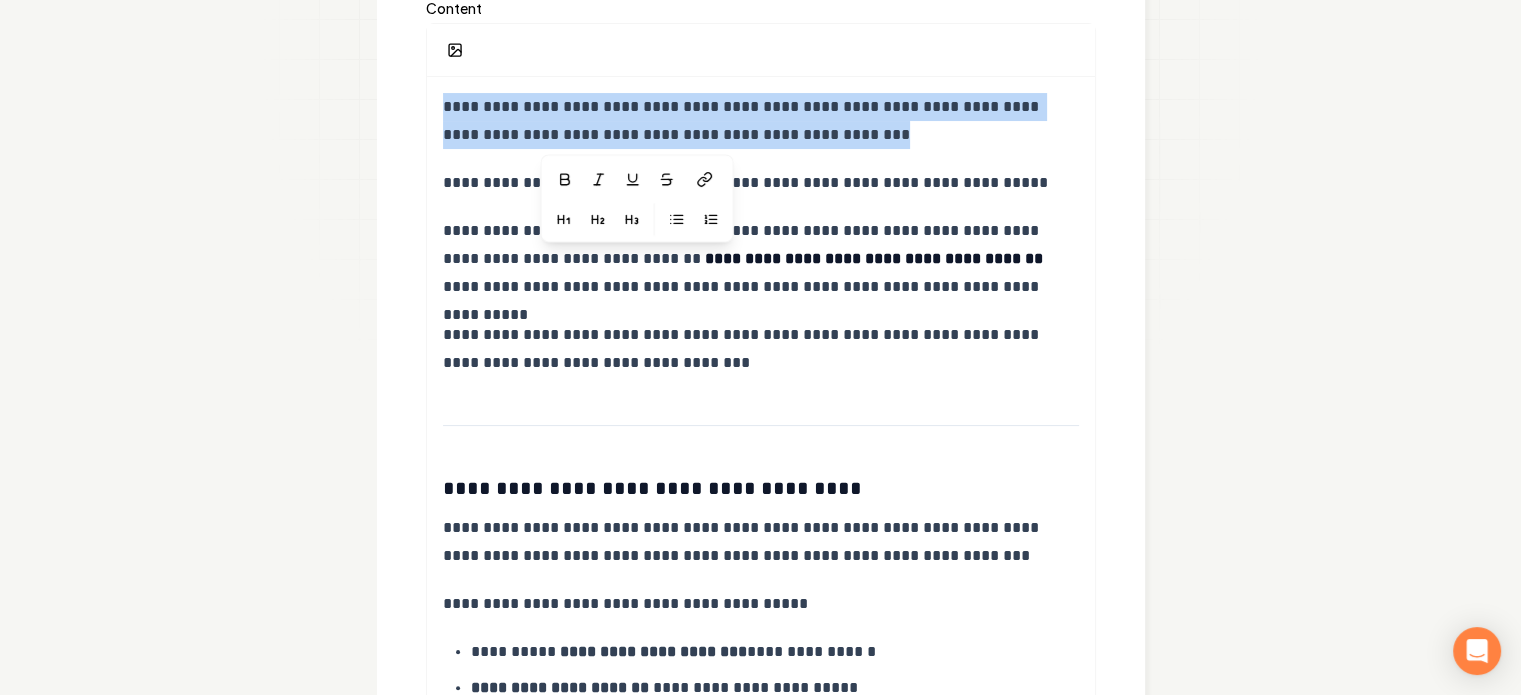click 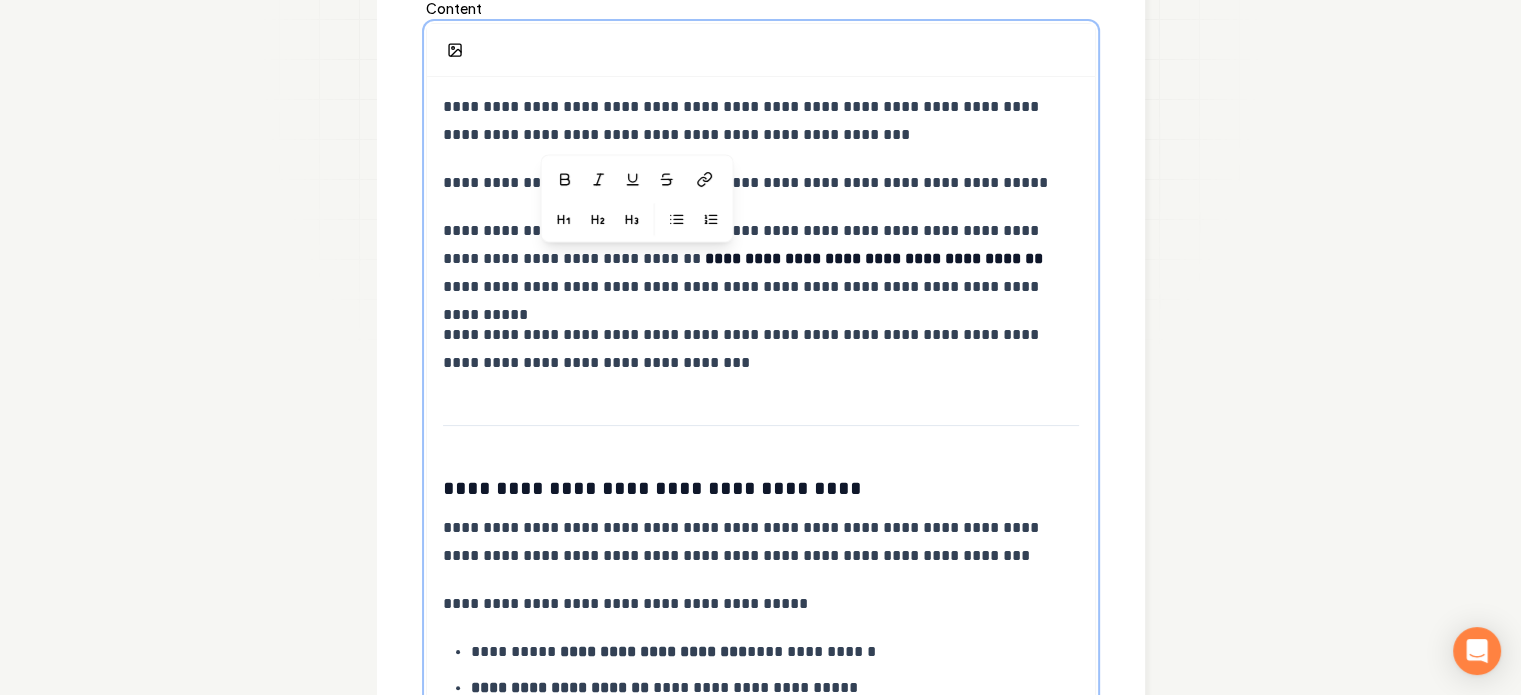 click 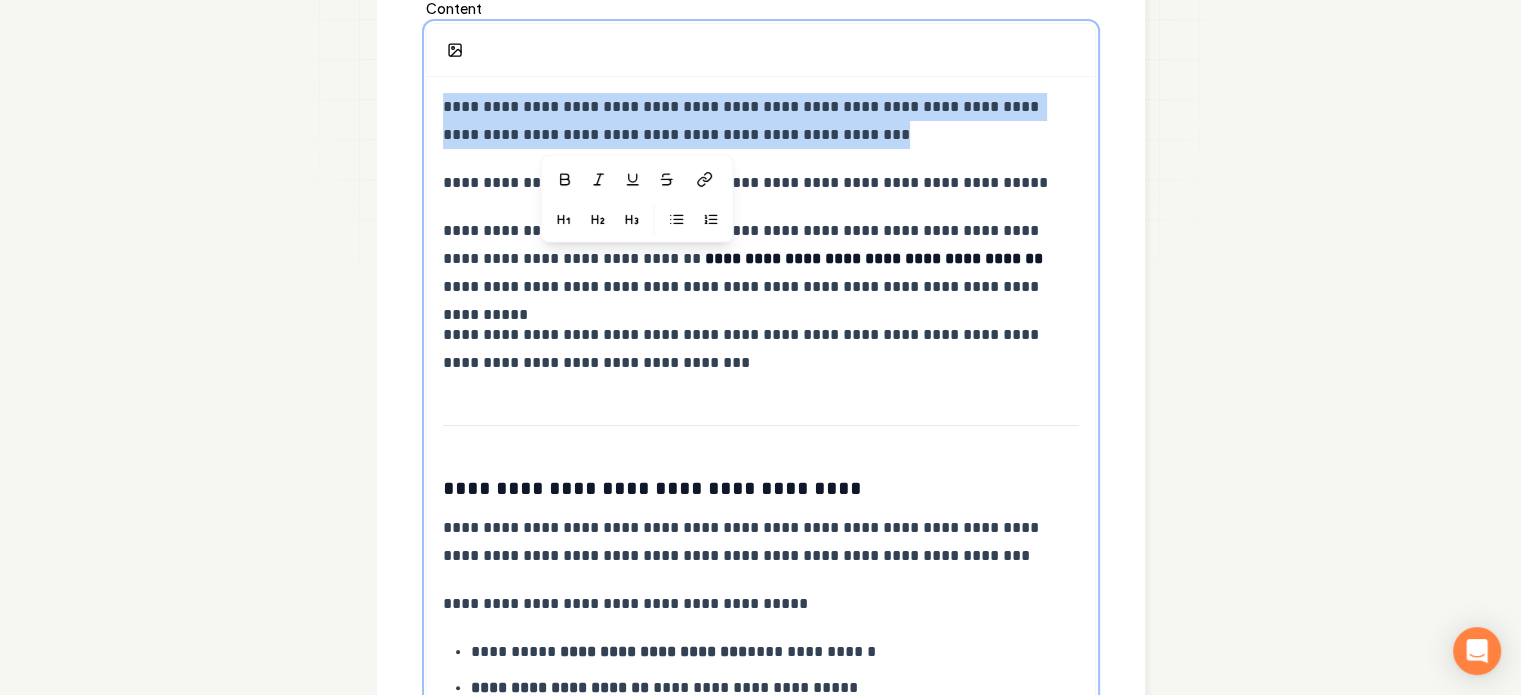 click 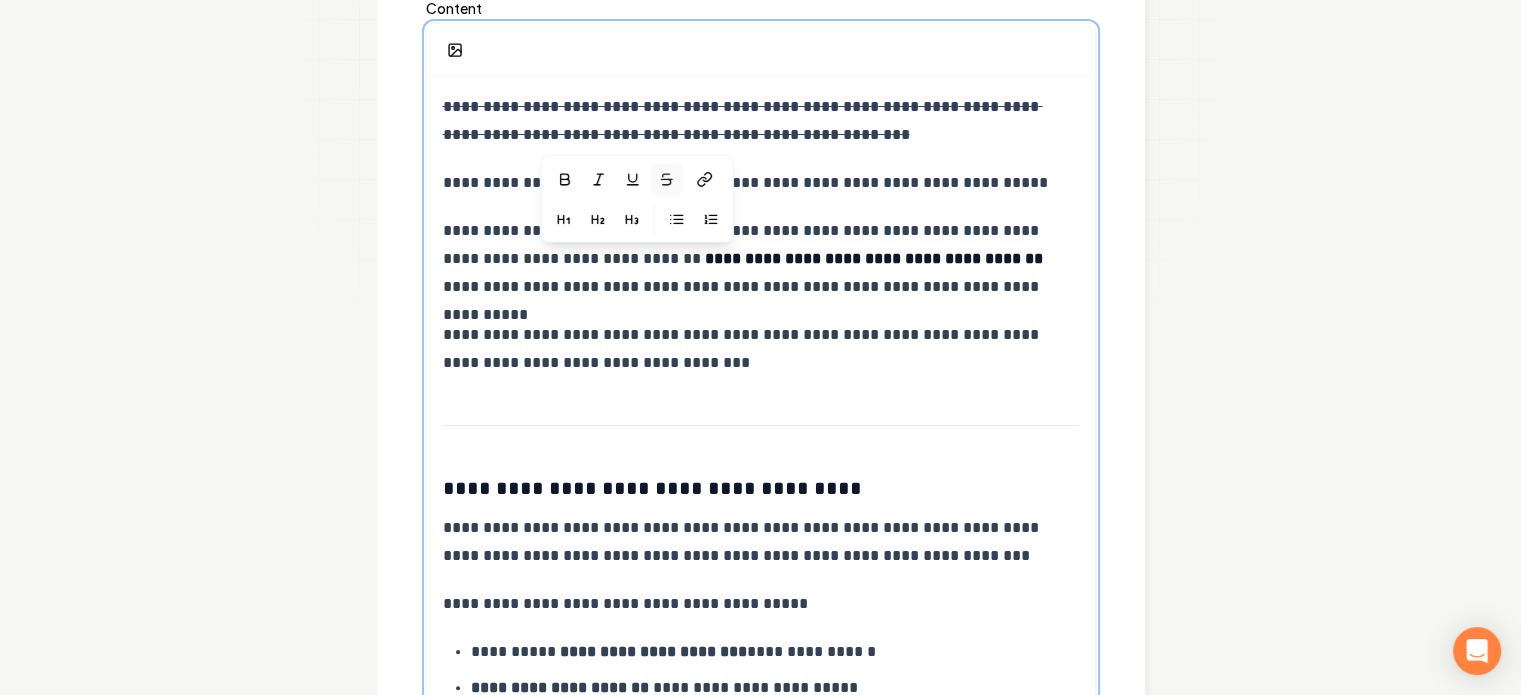 click on "**********" at bounding box center (761, 183) 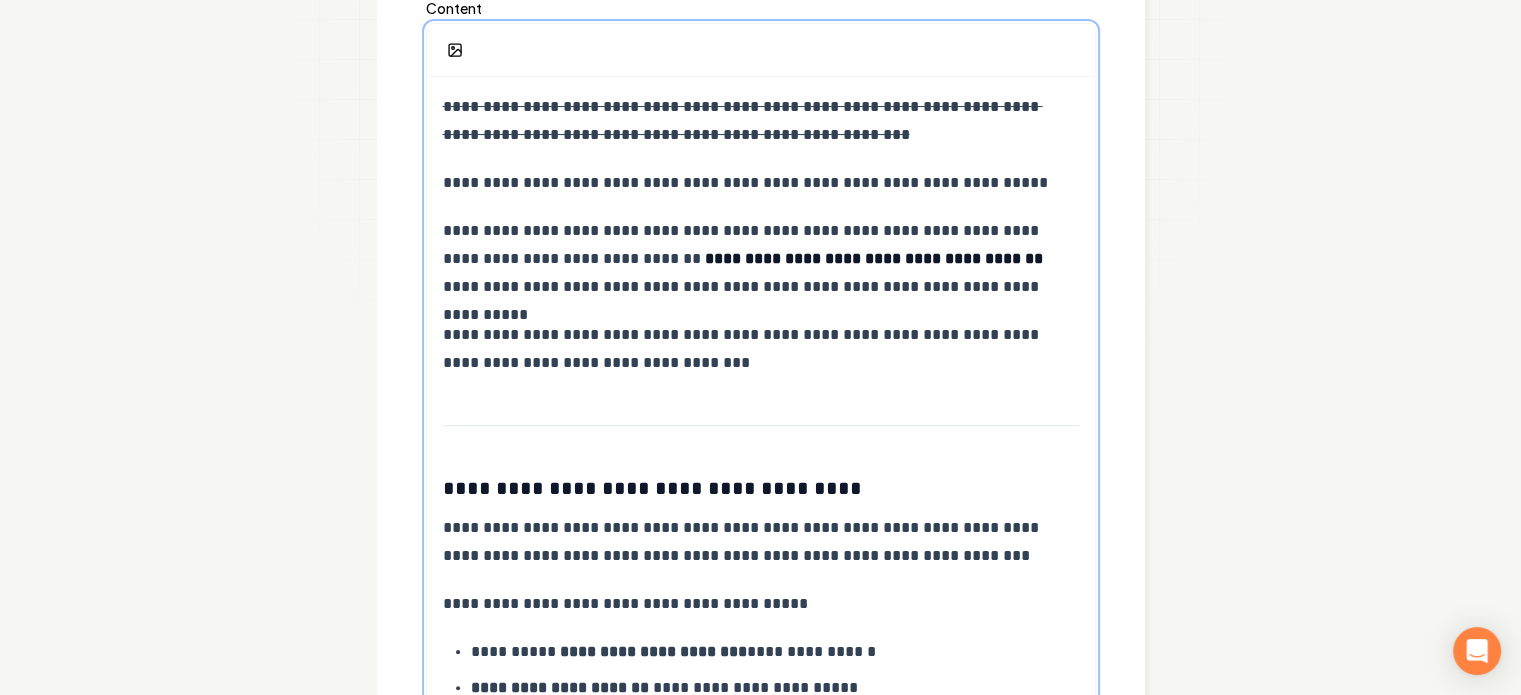 click on "**********" at bounding box center (743, 120) 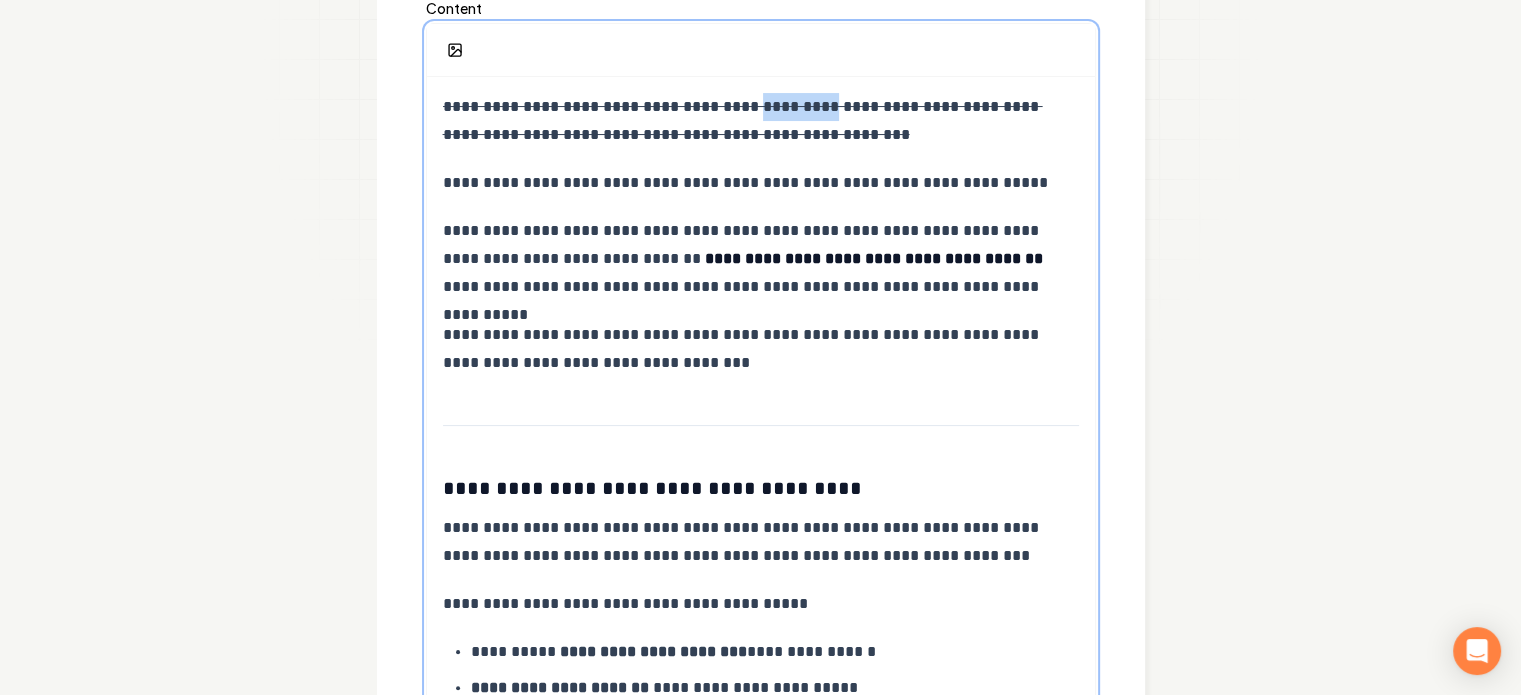 click on "**********" at bounding box center (743, 120) 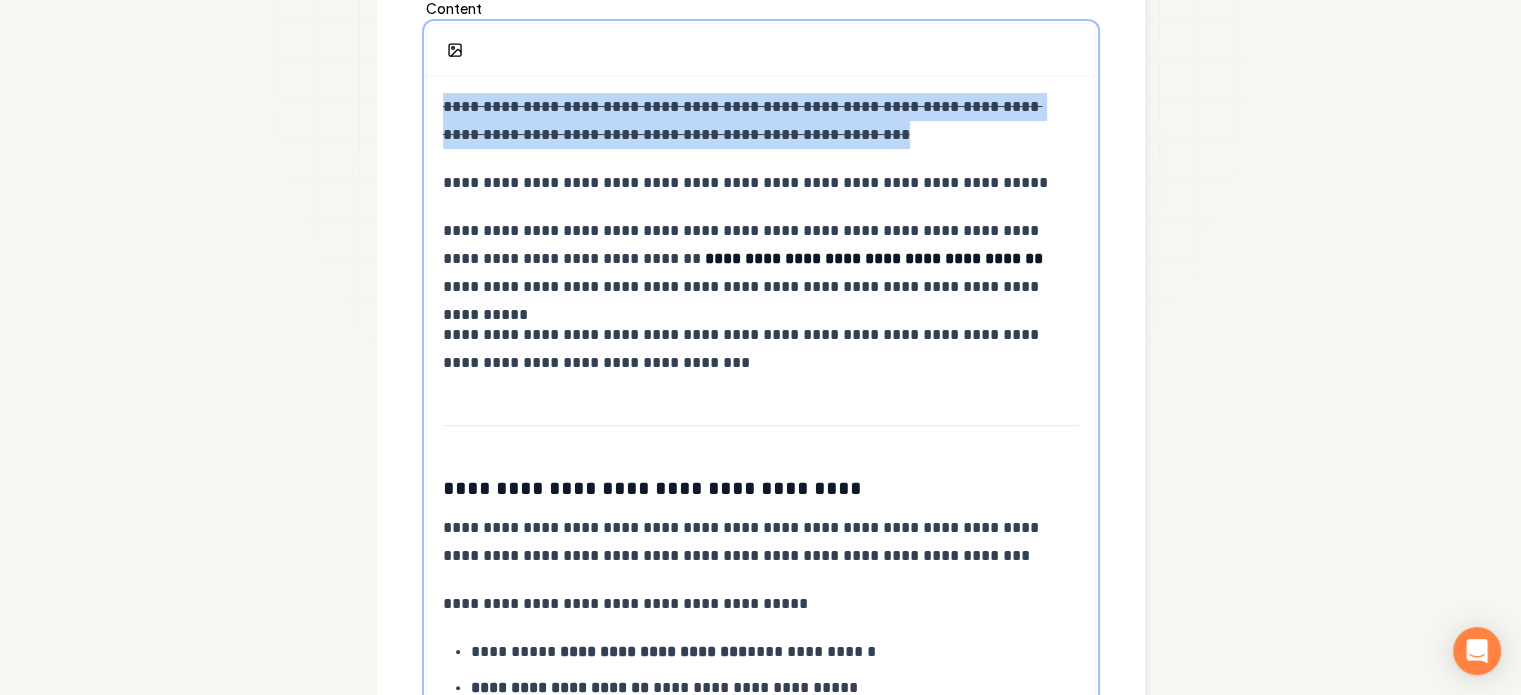 click on "**********" at bounding box center (743, 120) 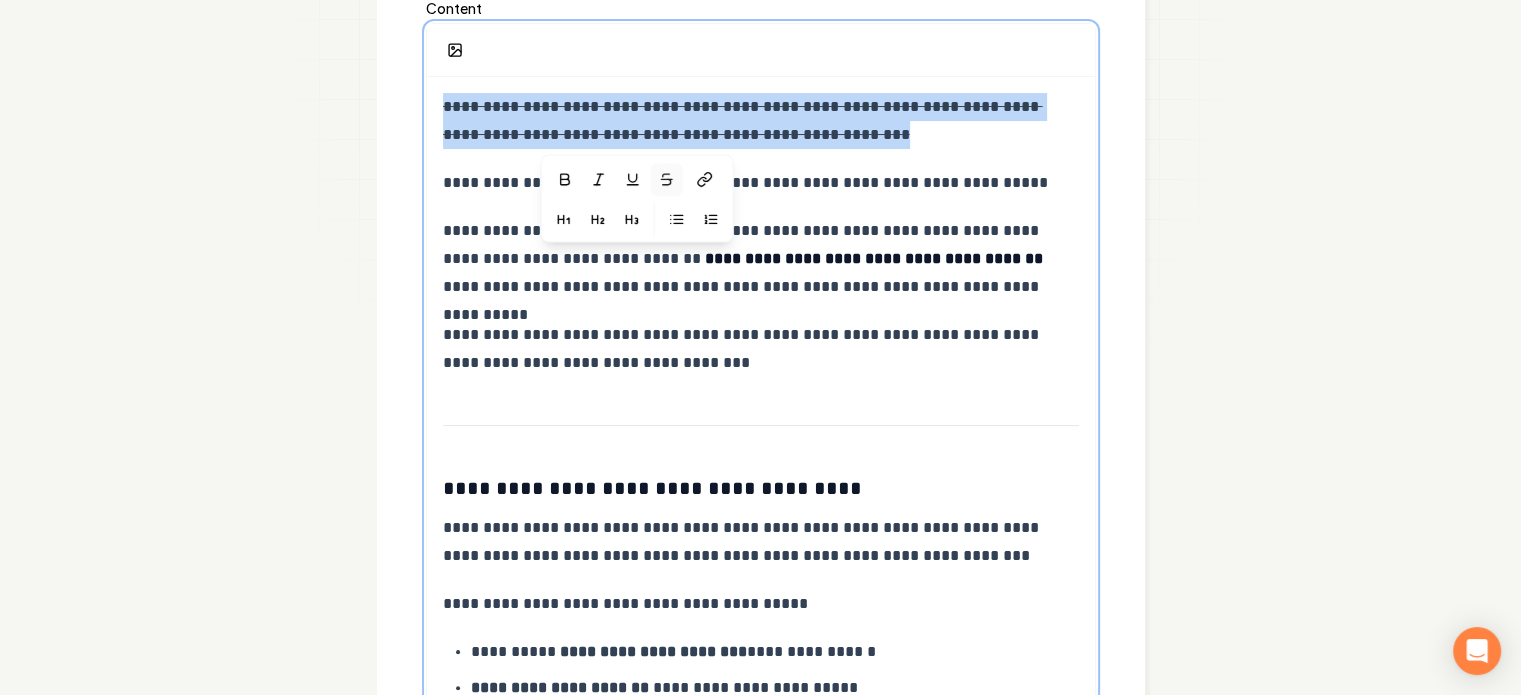 click 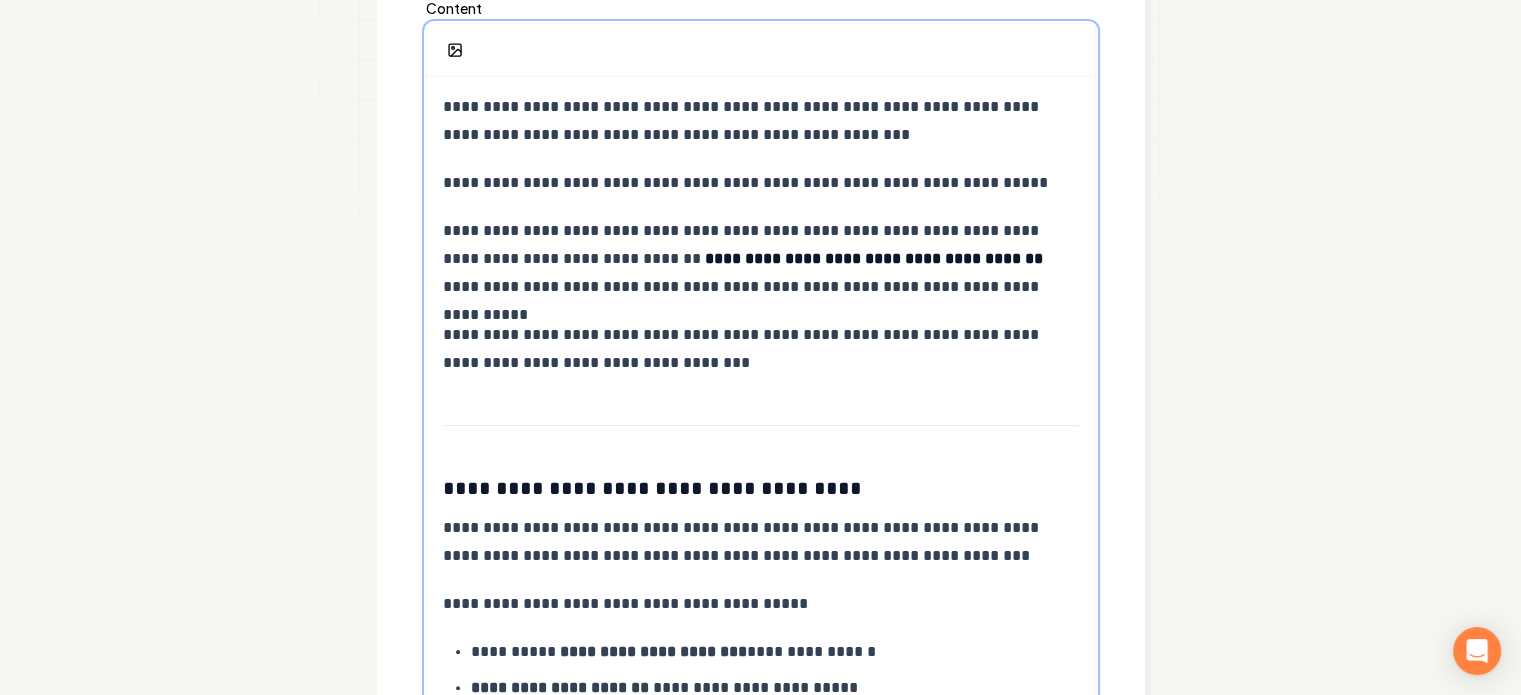 click on "**********" at bounding box center [761, 1315] 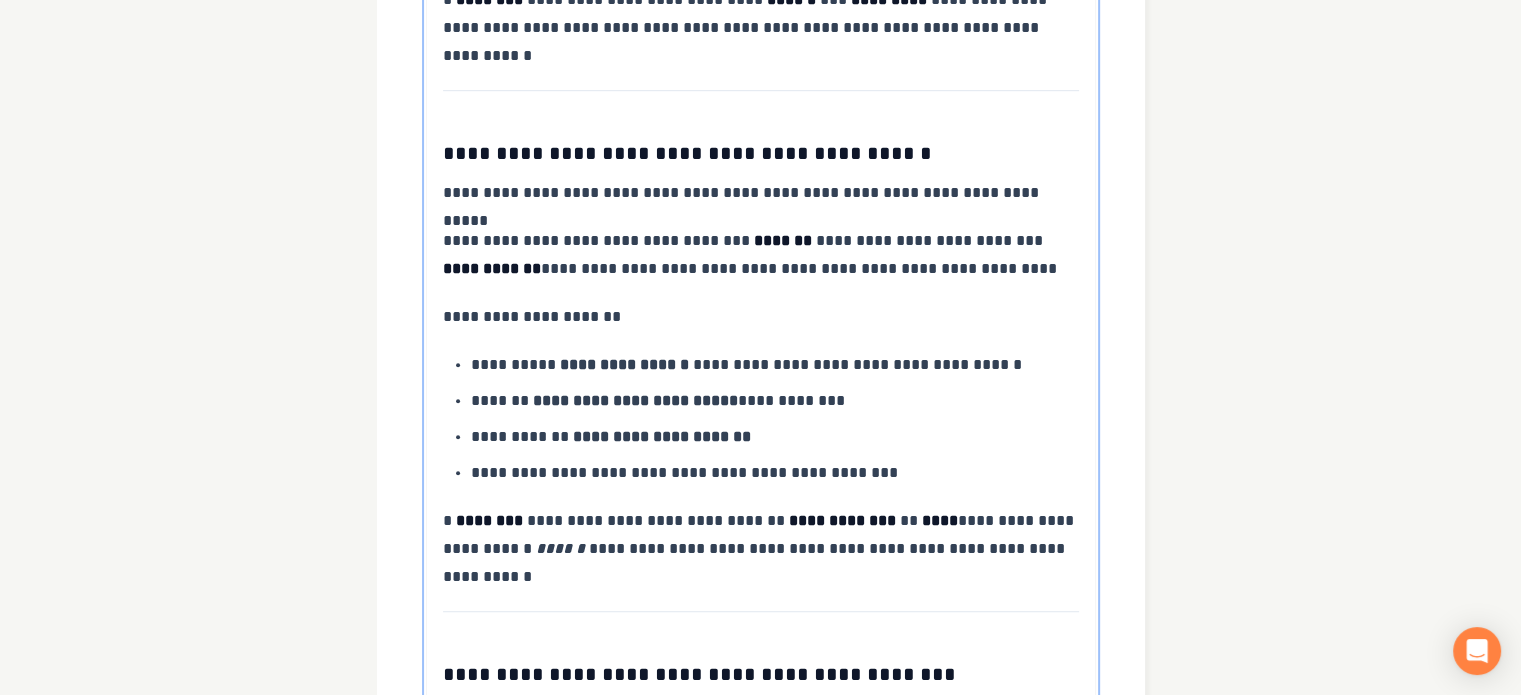 scroll, scrollTop: 1200, scrollLeft: 0, axis: vertical 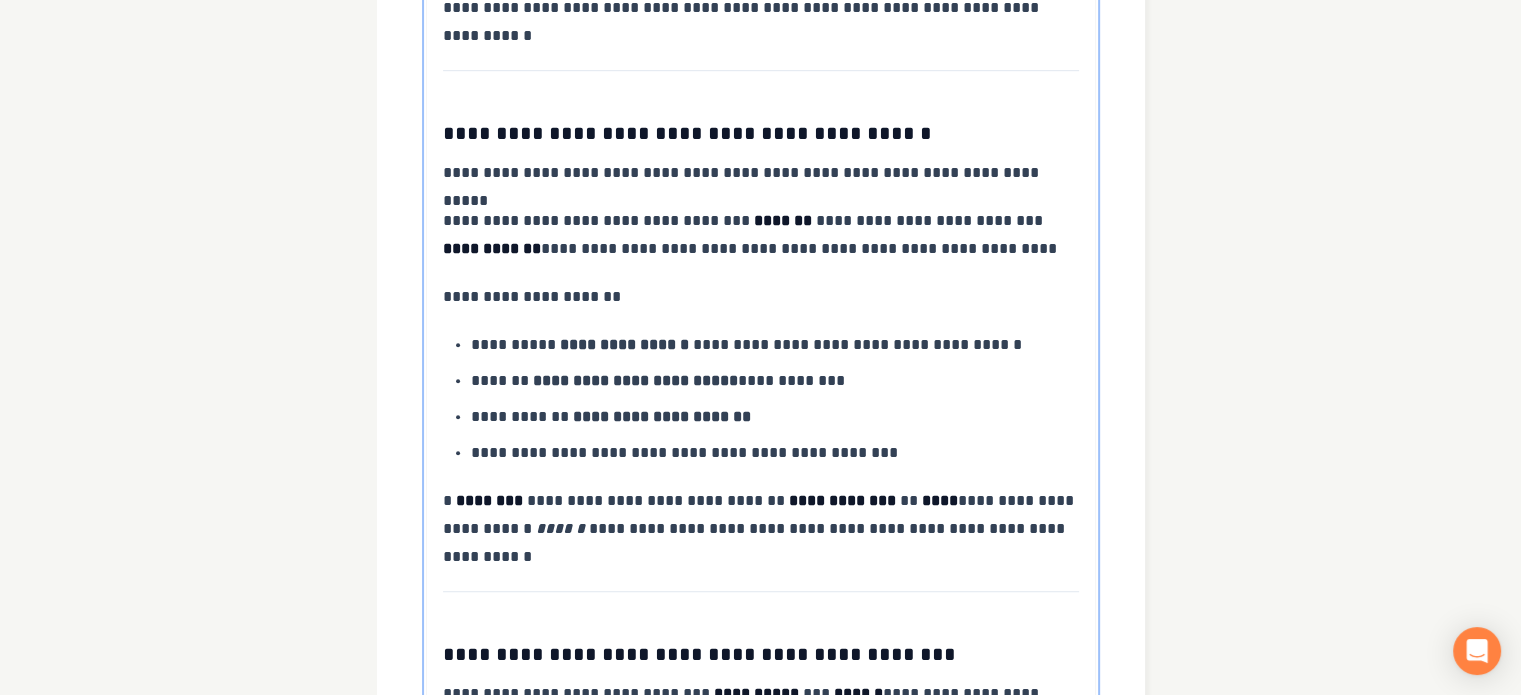 click on "**********" at bounding box center (761, 133) 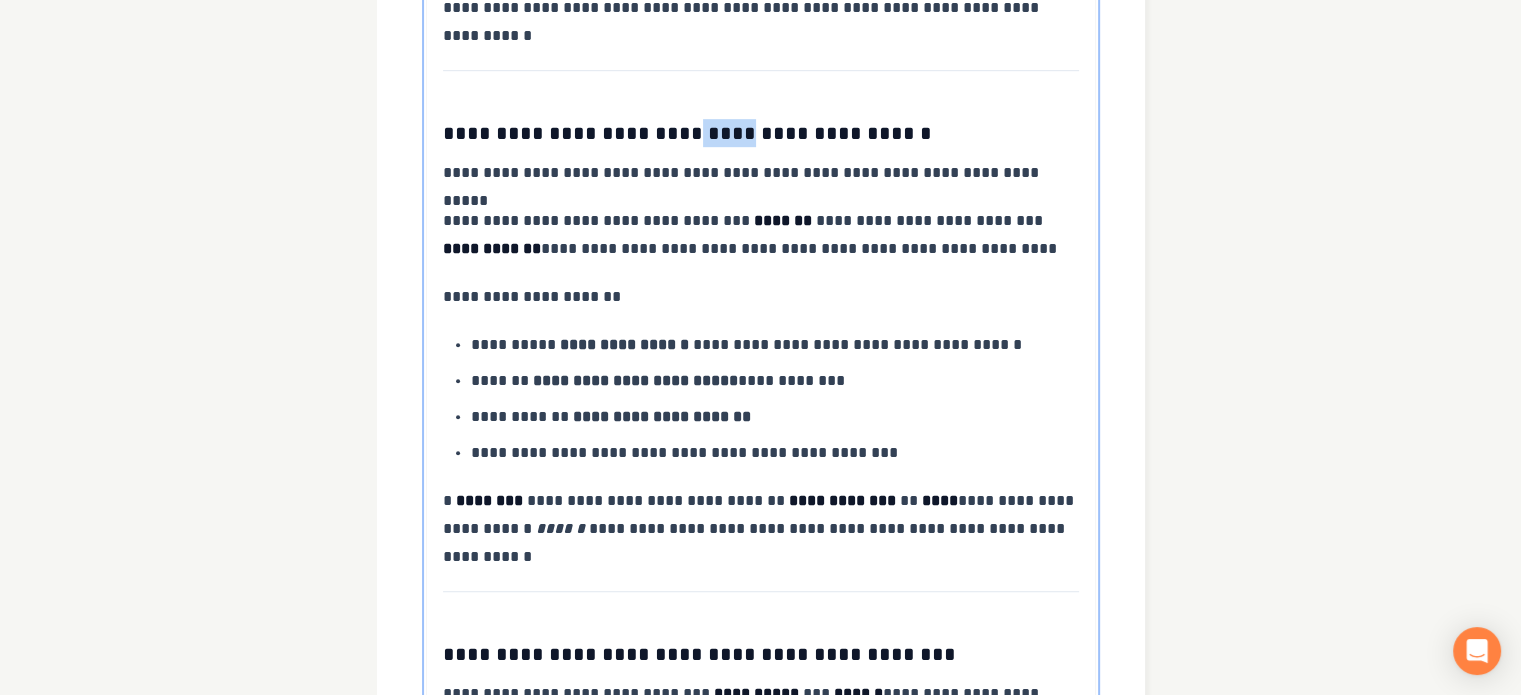 click on "**********" at bounding box center [761, 133] 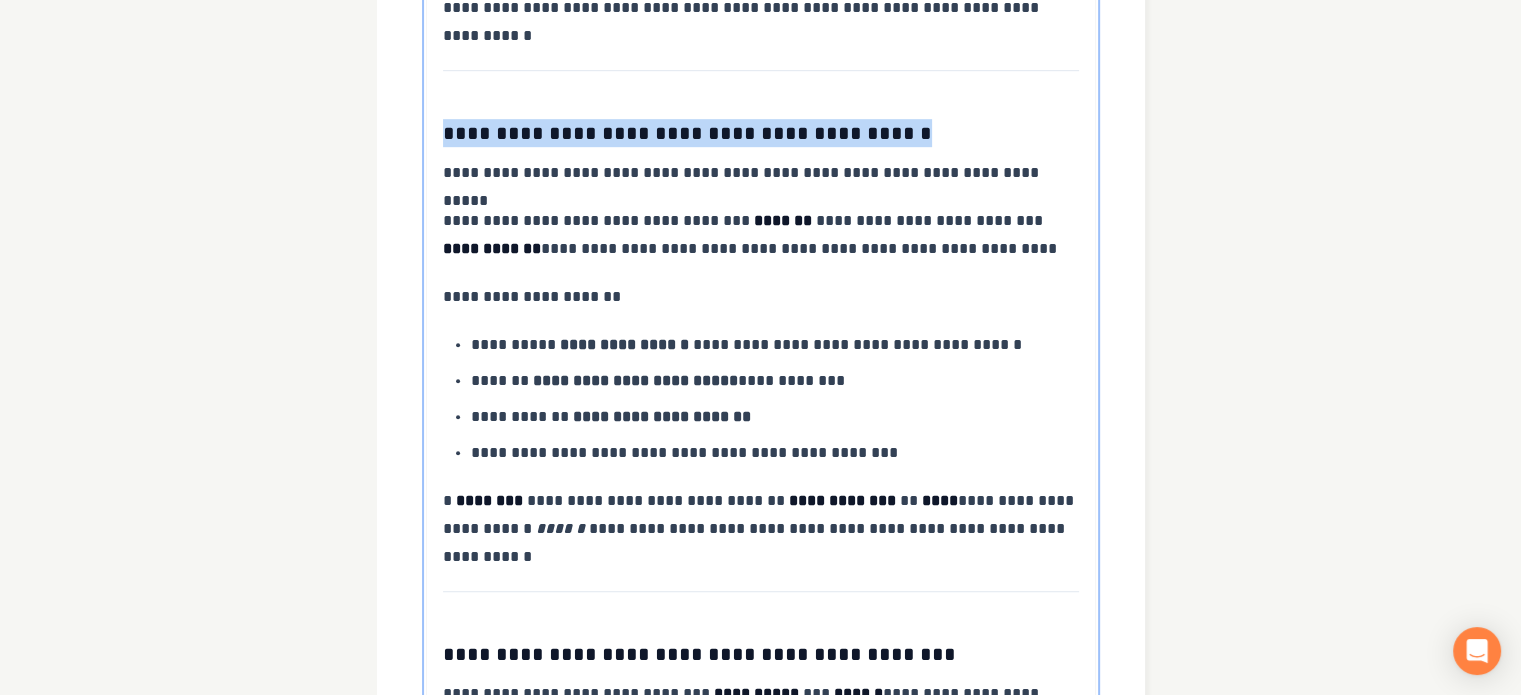 click on "**********" at bounding box center (761, 133) 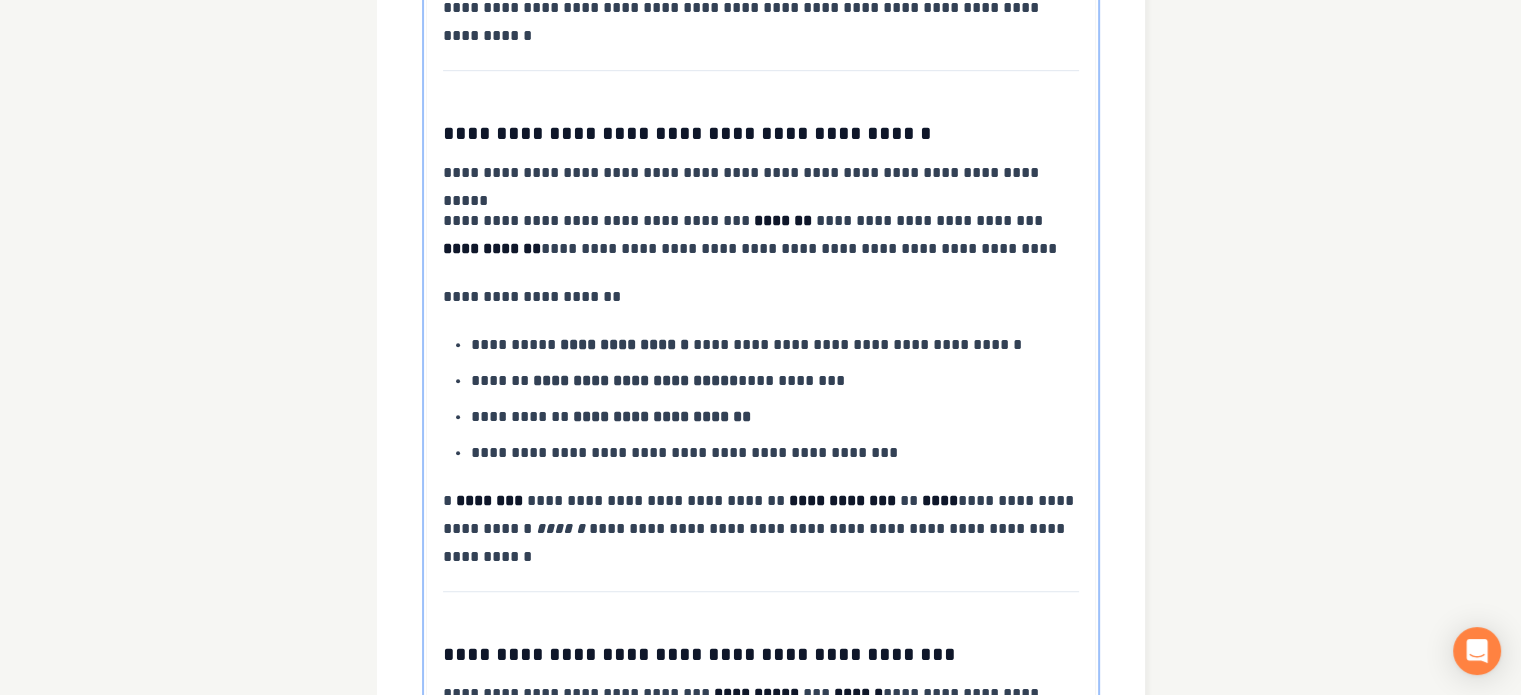 click on "**********" at bounding box center [761, 173] 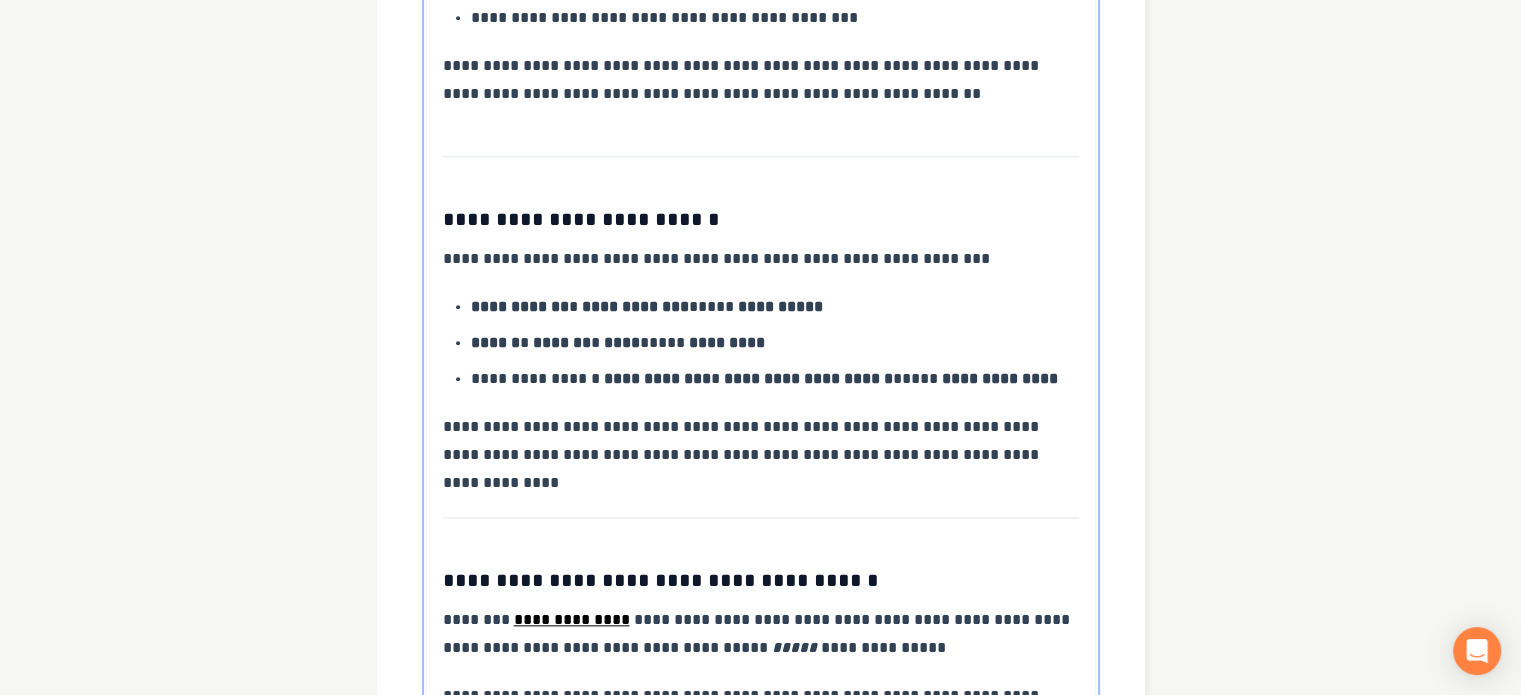 scroll, scrollTop: 2339, scrollLeft: 0, axis: vertical 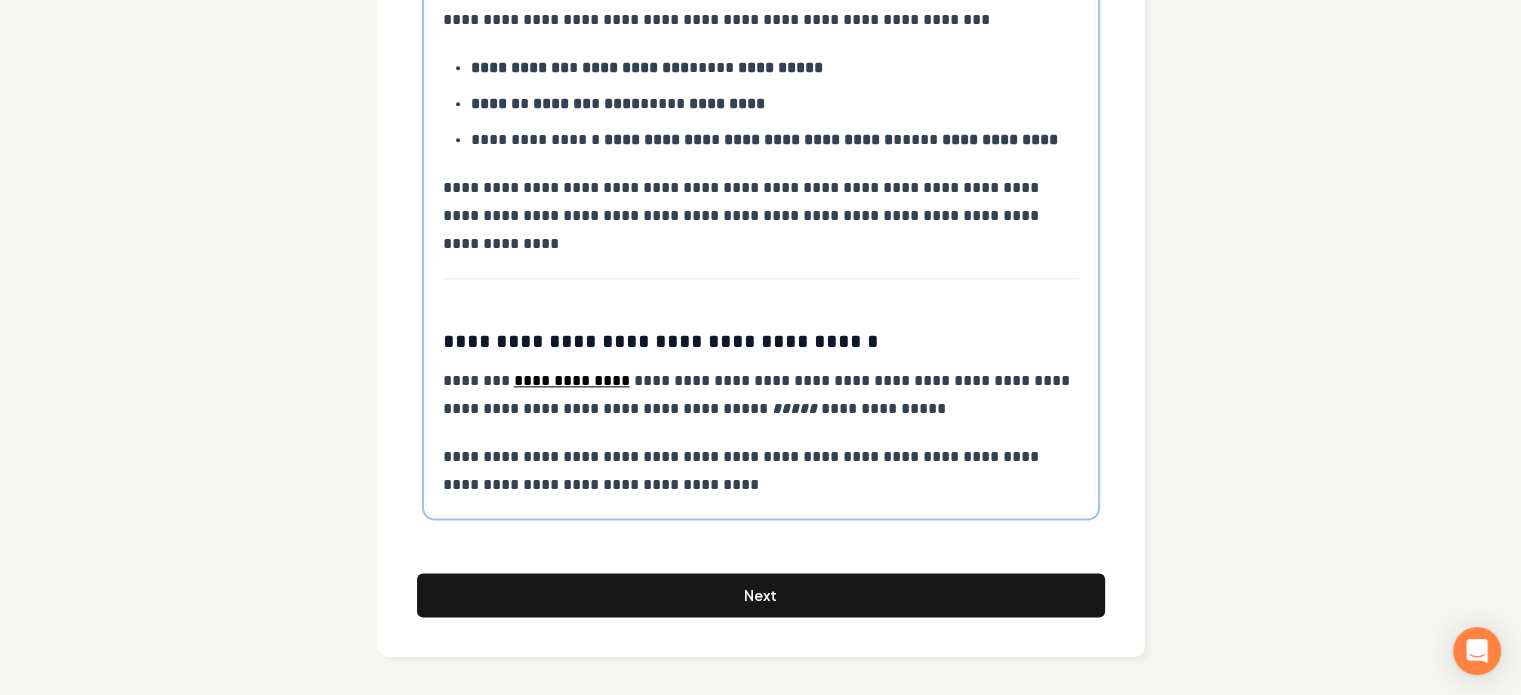 click on "**********" at bounding box center (761, 202) 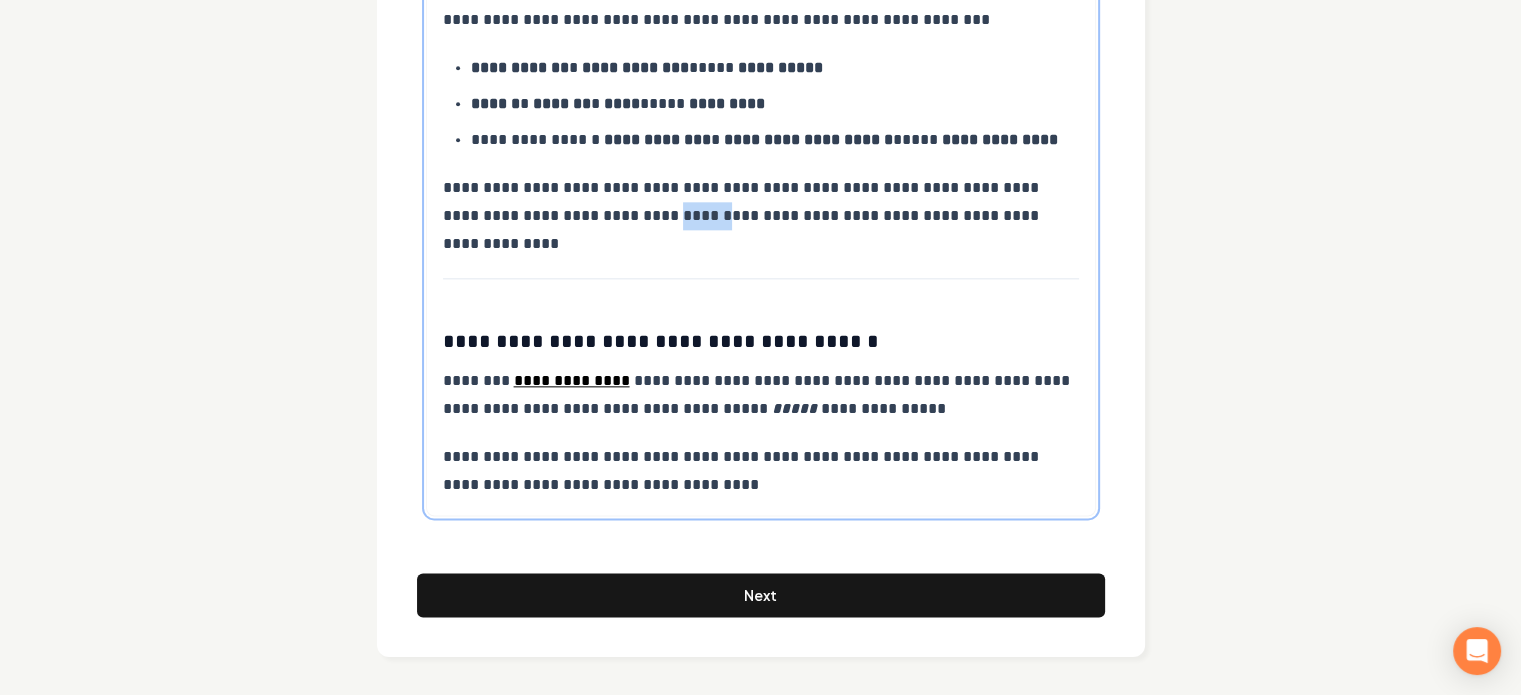 click on "**********" at bounding box center [761, 202] 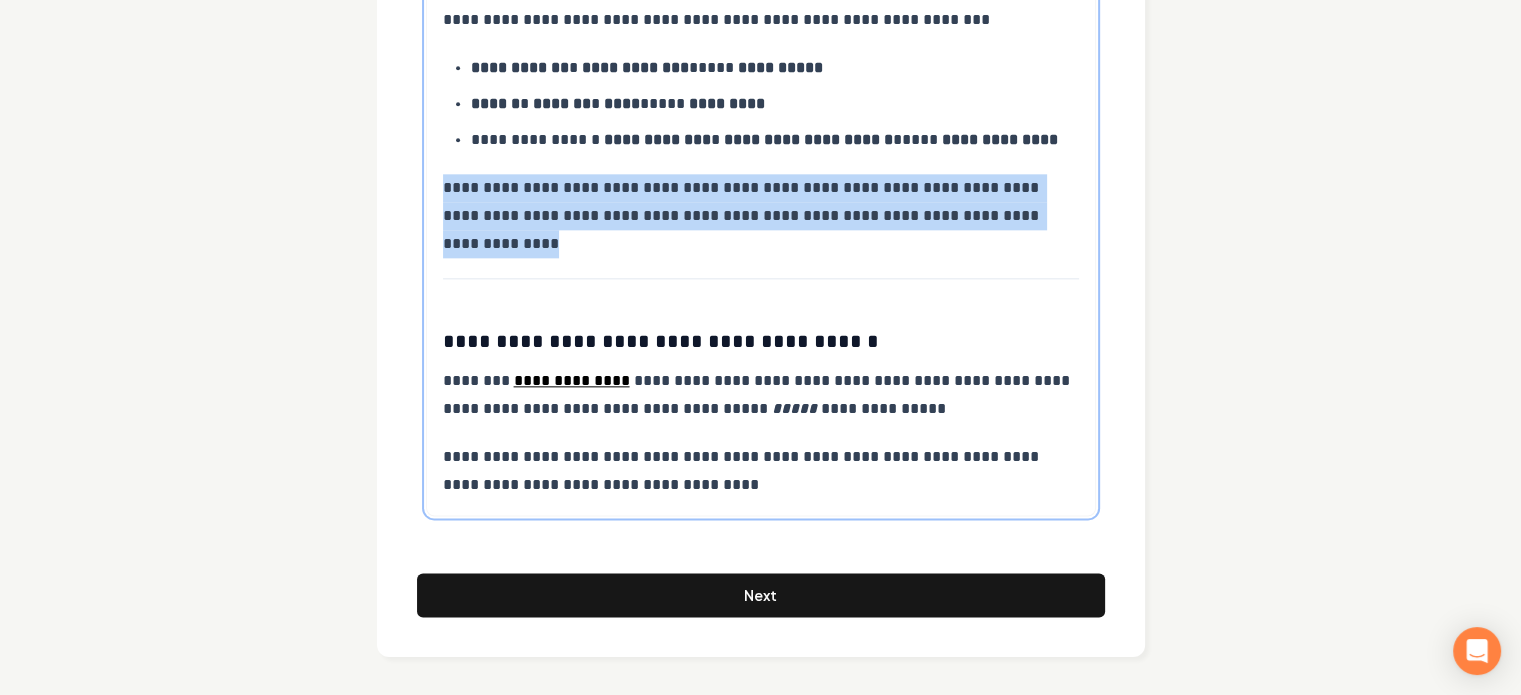 click on "**********" at bounding box center [761, 202] 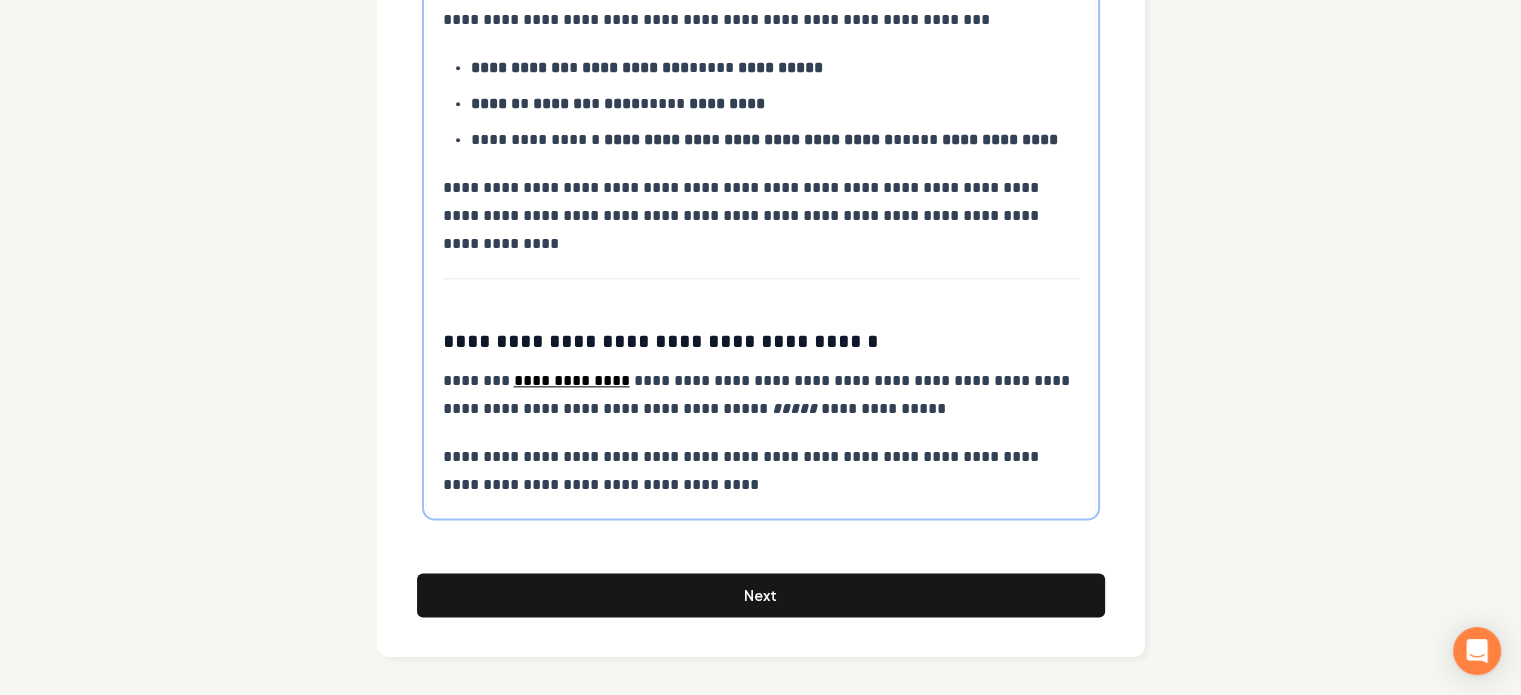 click on "**********" at bounding box center (761, -724) 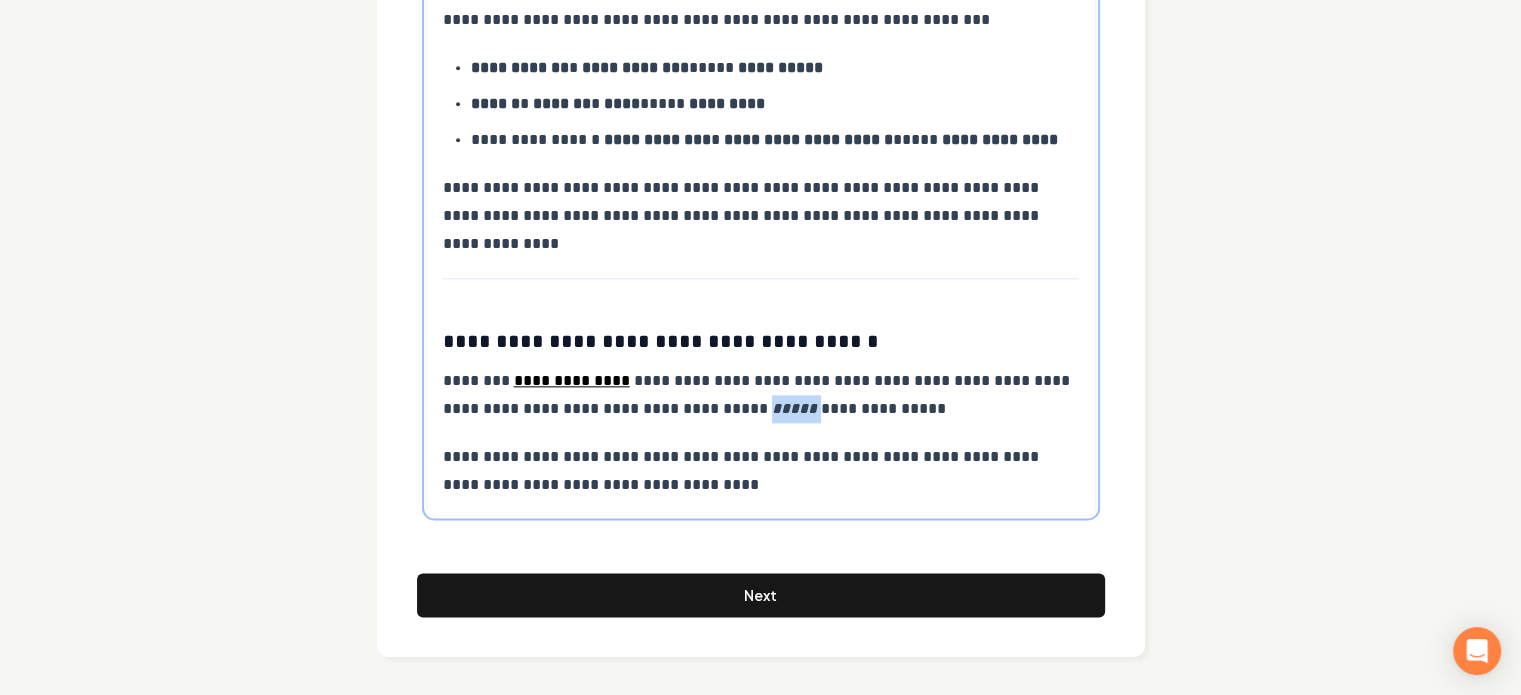 click on "*****" at bounding box center (794, 408) 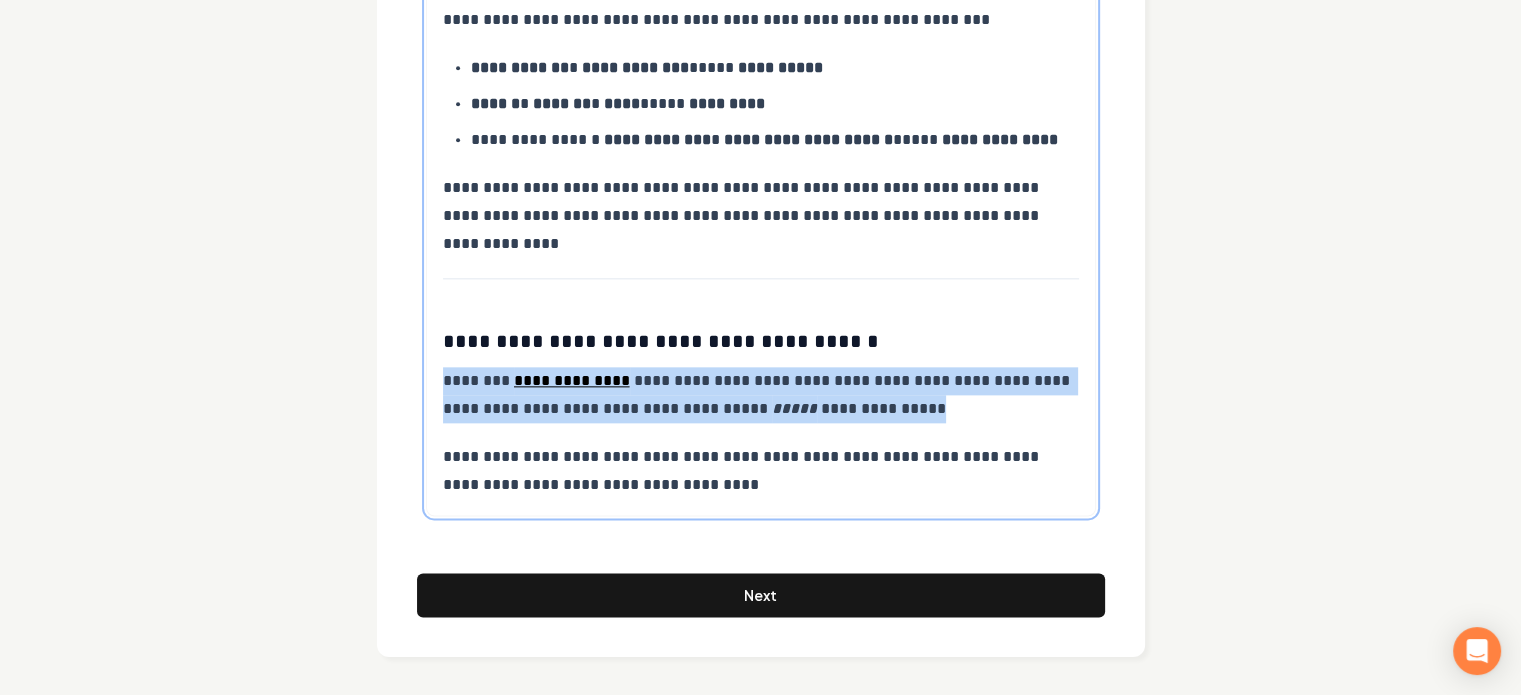 click on "*****" at bounding box center (794, 408) 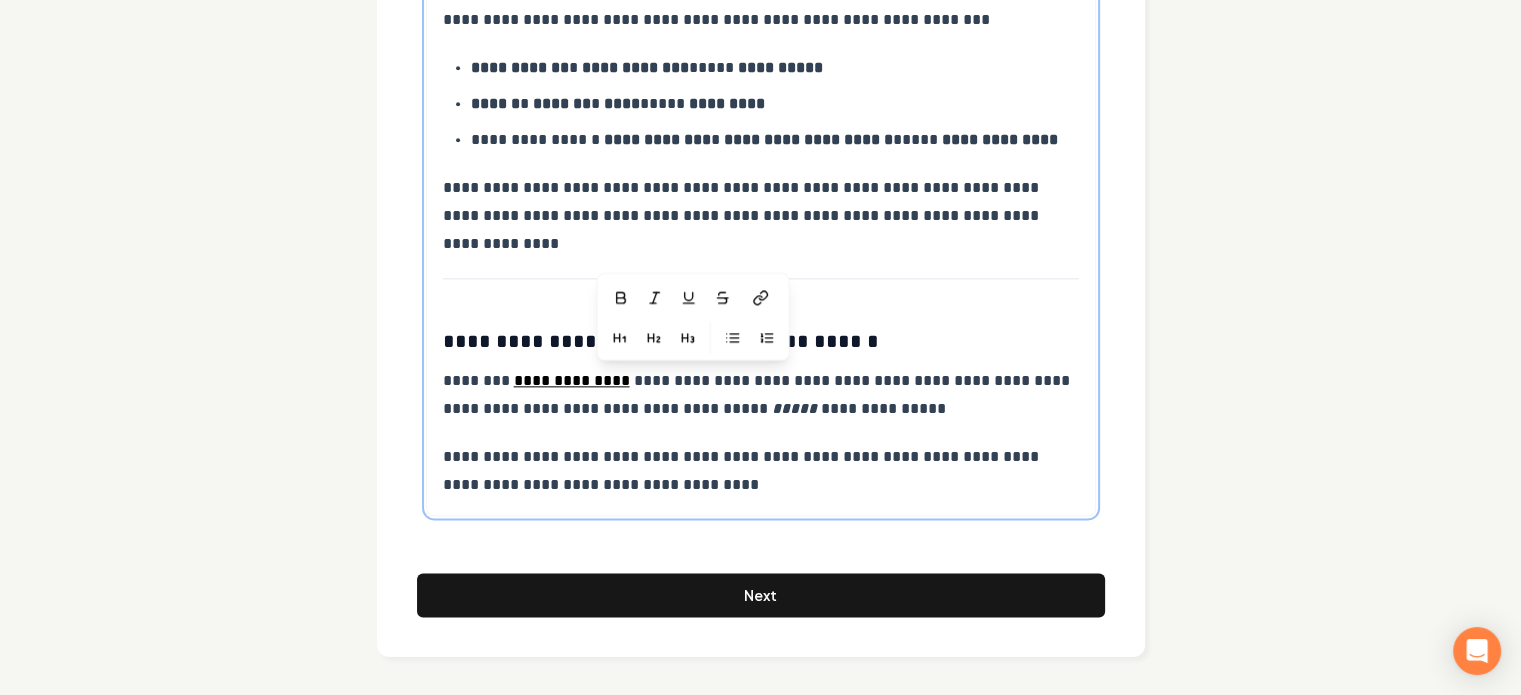 click on "**********" at bounding box center [761, 471] 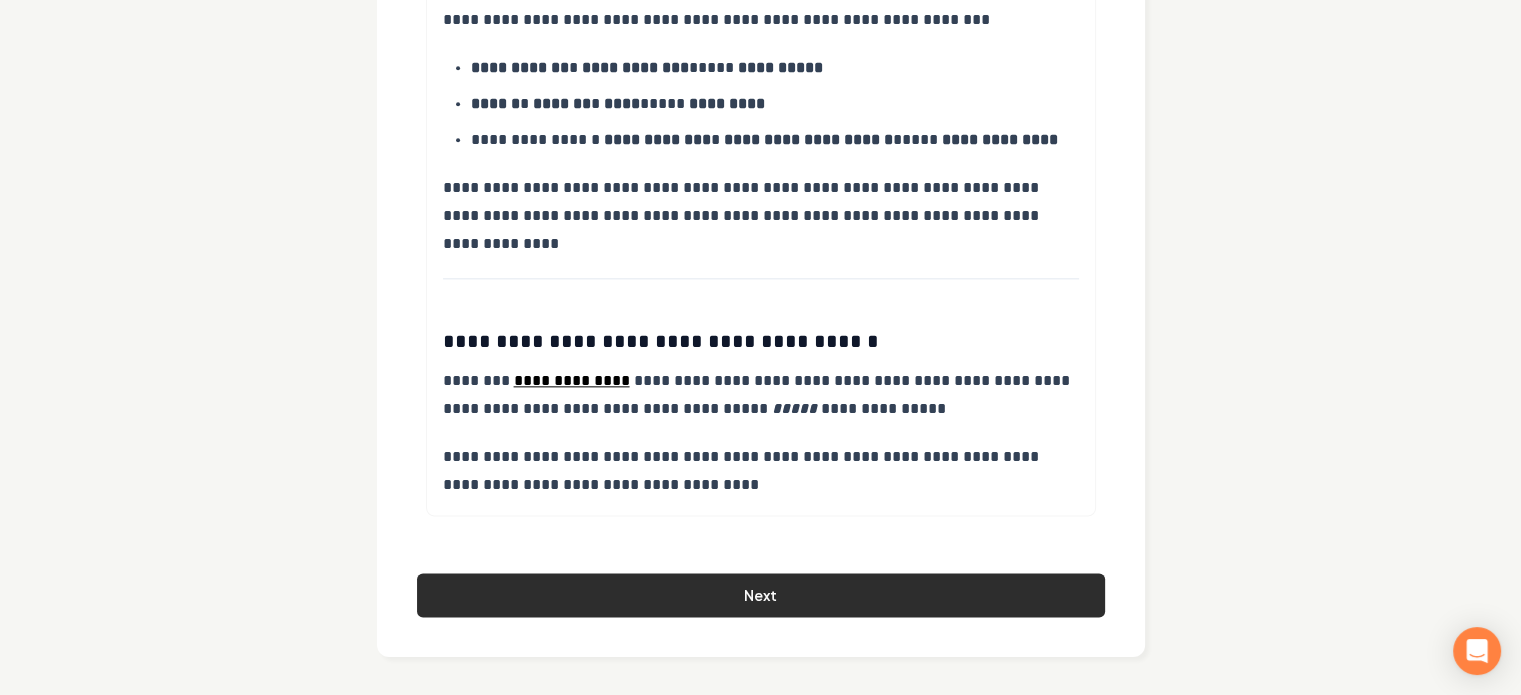click on "Next" at bounding box center (761, 595) 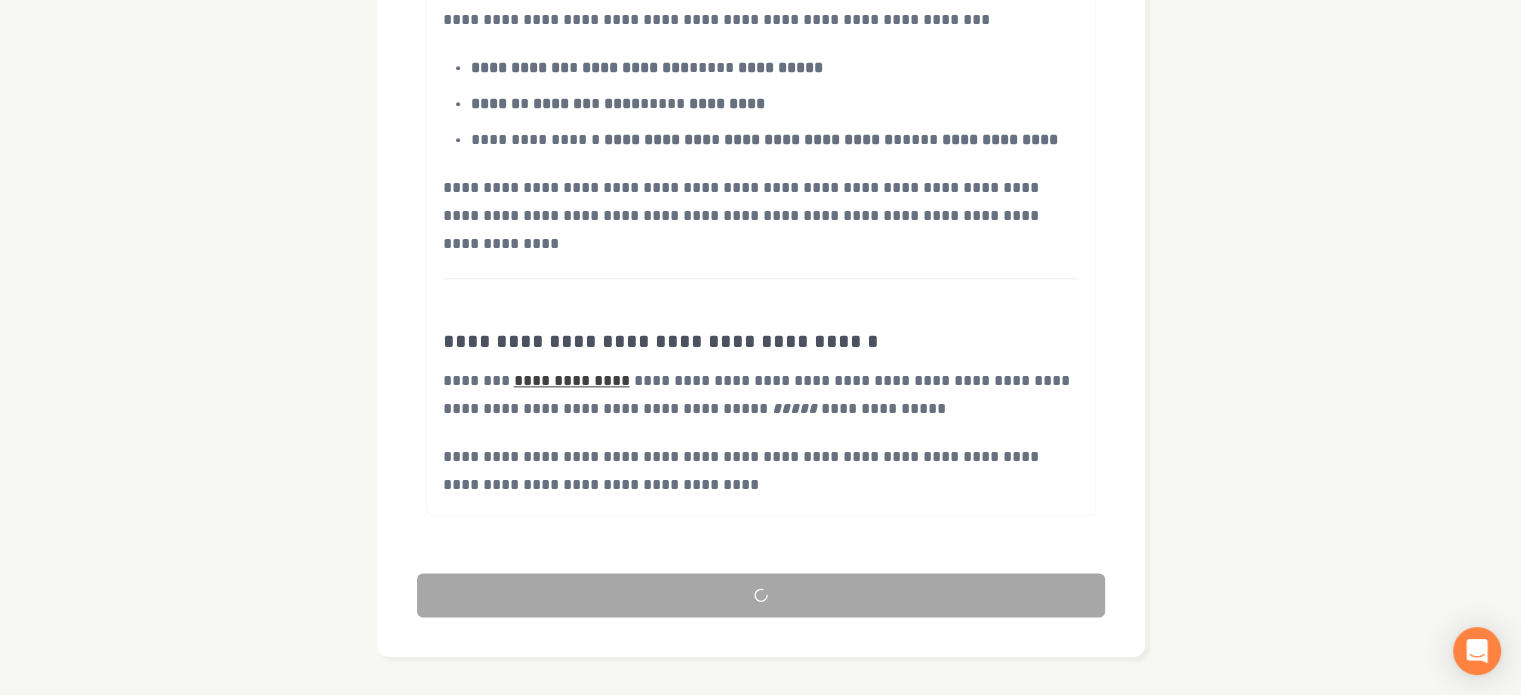 scroll, scrollTop: 236, scrollLeft: 0, axis: vertical 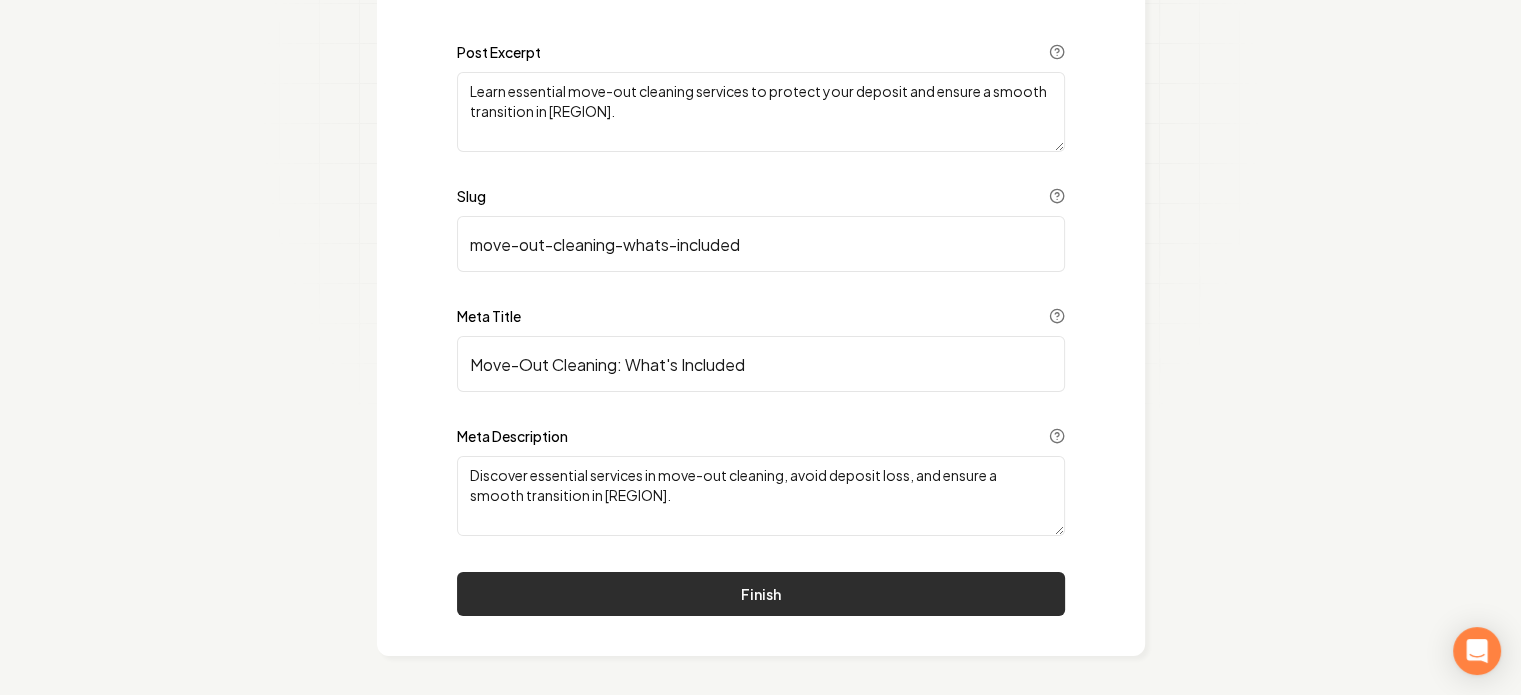 click on "Finish" at bounding box center [761, 594] 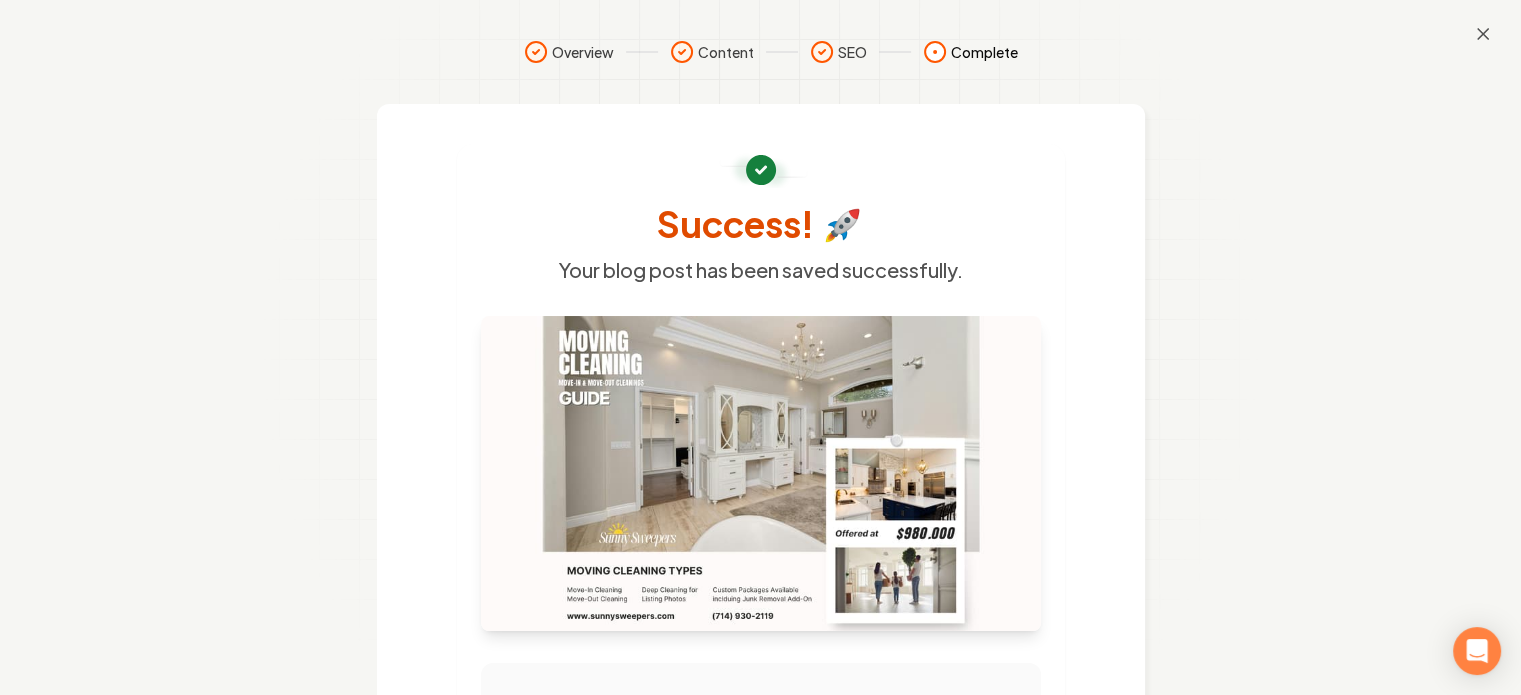 scroll, scrollTop: 415, scrollLeft: 0, axis: vertical 